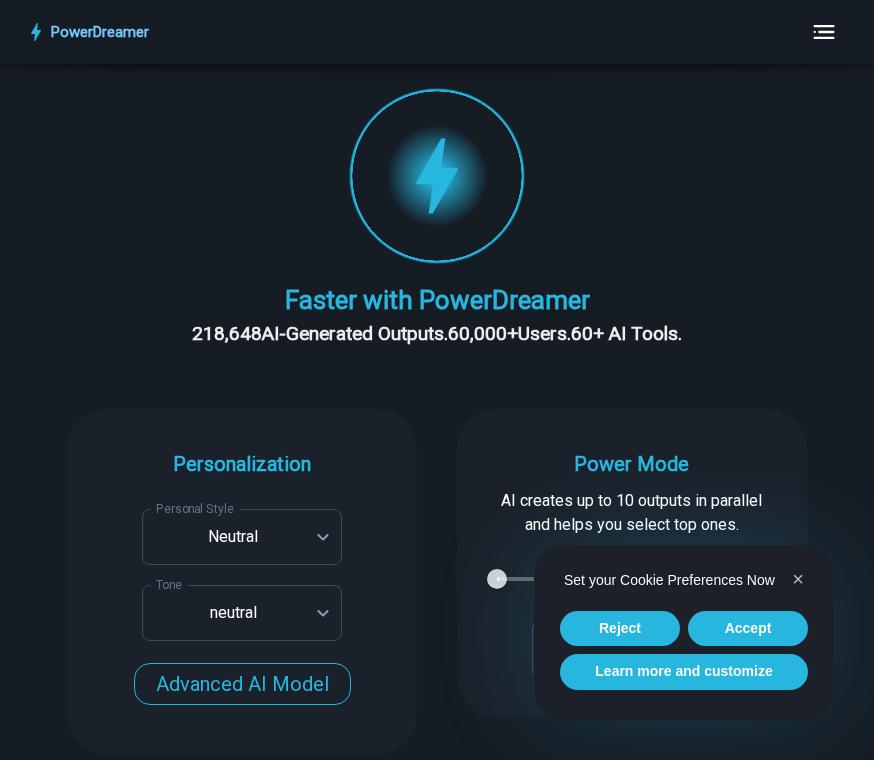 scroll, scrollTop: 404, scrollLeft: 0, axis: vertical 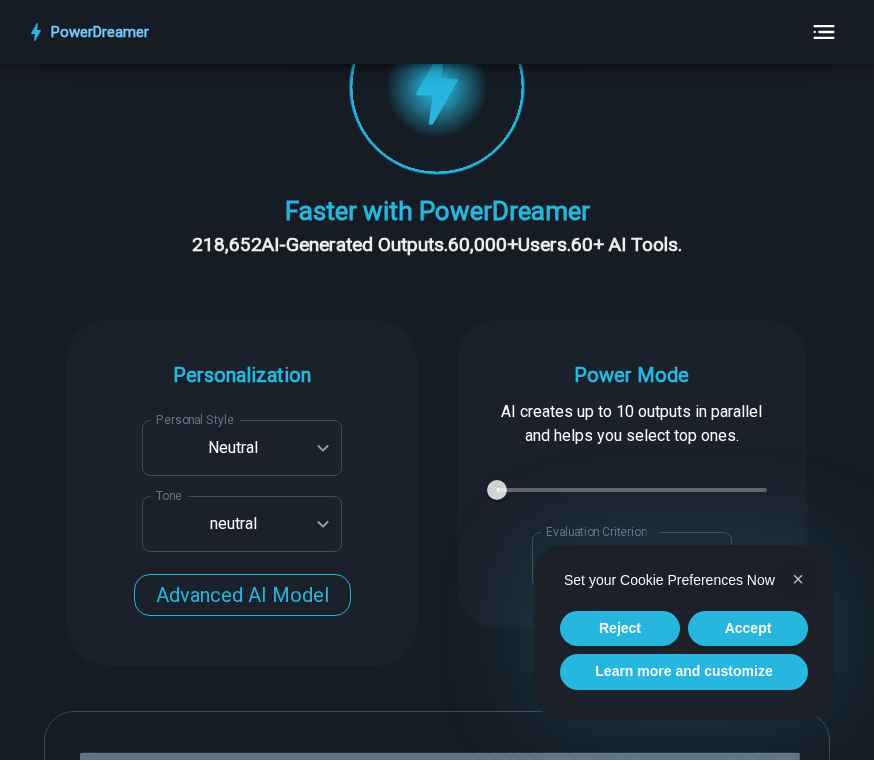 click on "**********" at bounding box center [437, 2107] 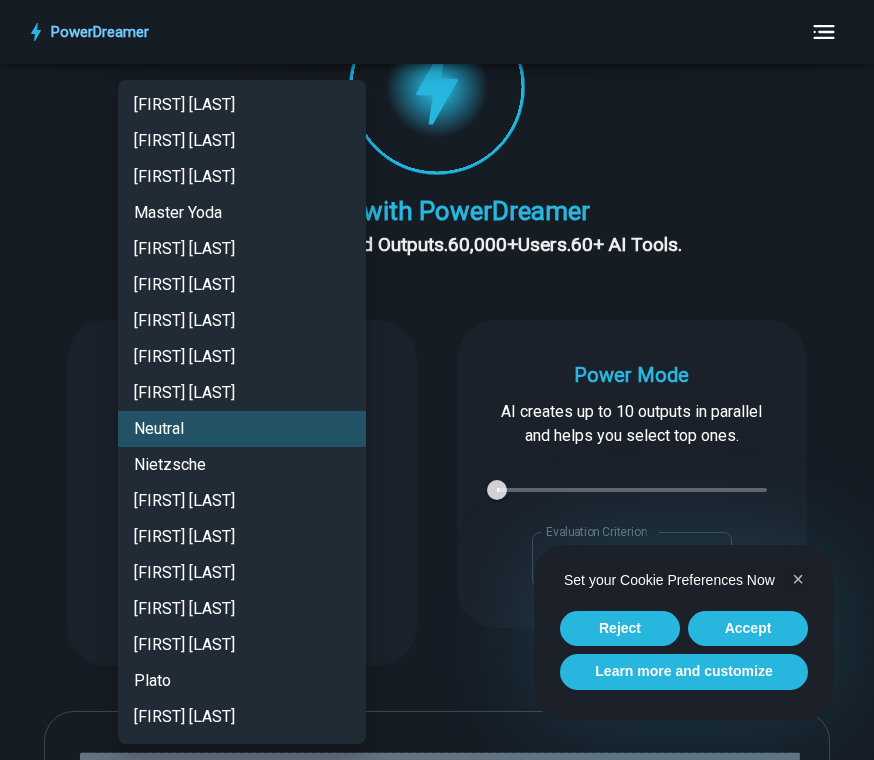 scroll, scrollTop: 2452, scrollLeft: 0, axis: vertical 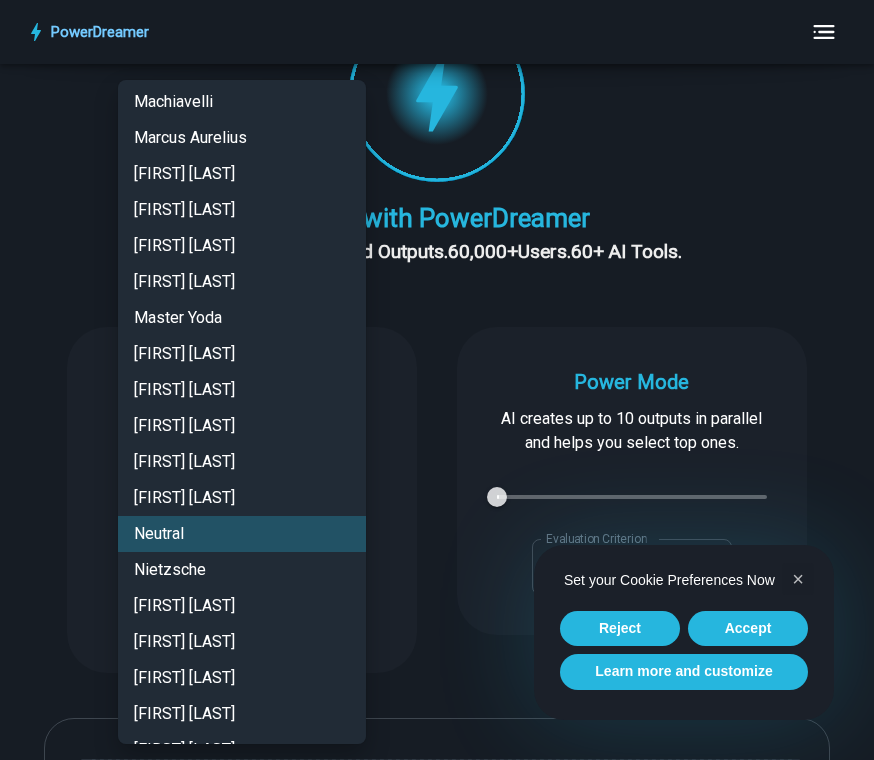 click at bounding box center [437, 380] 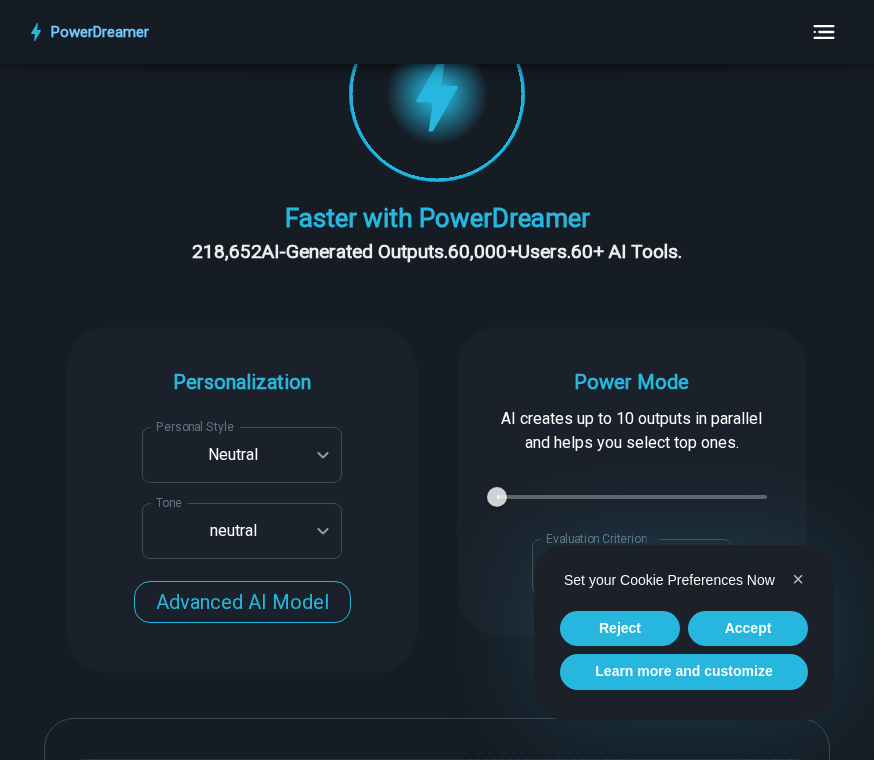 click on "**********" at bounding box center (437, 2114) 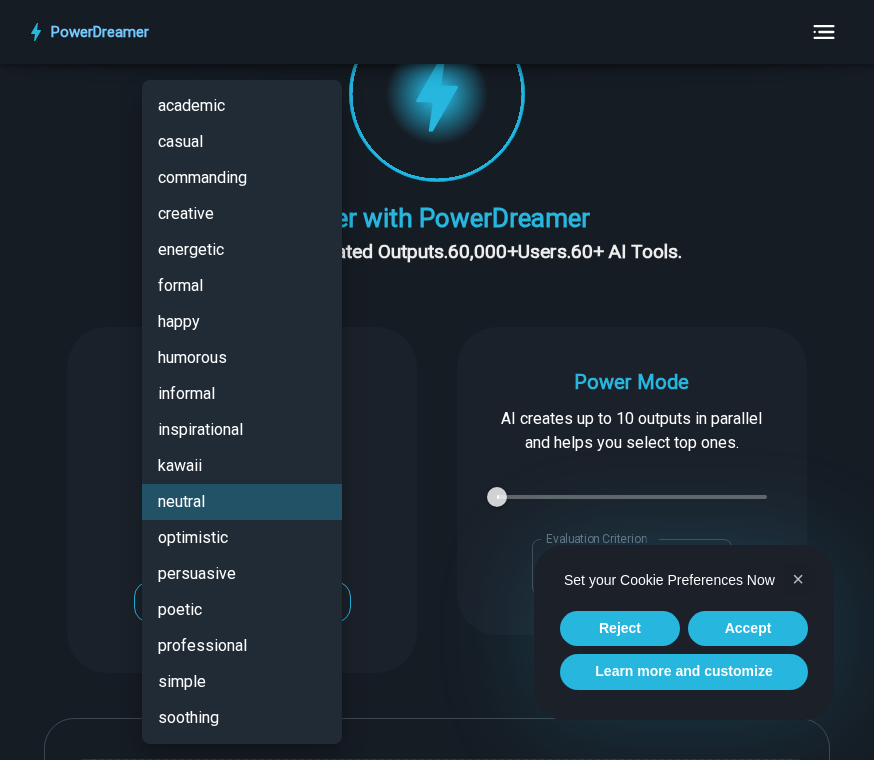 click at bounding box center [437, 380] 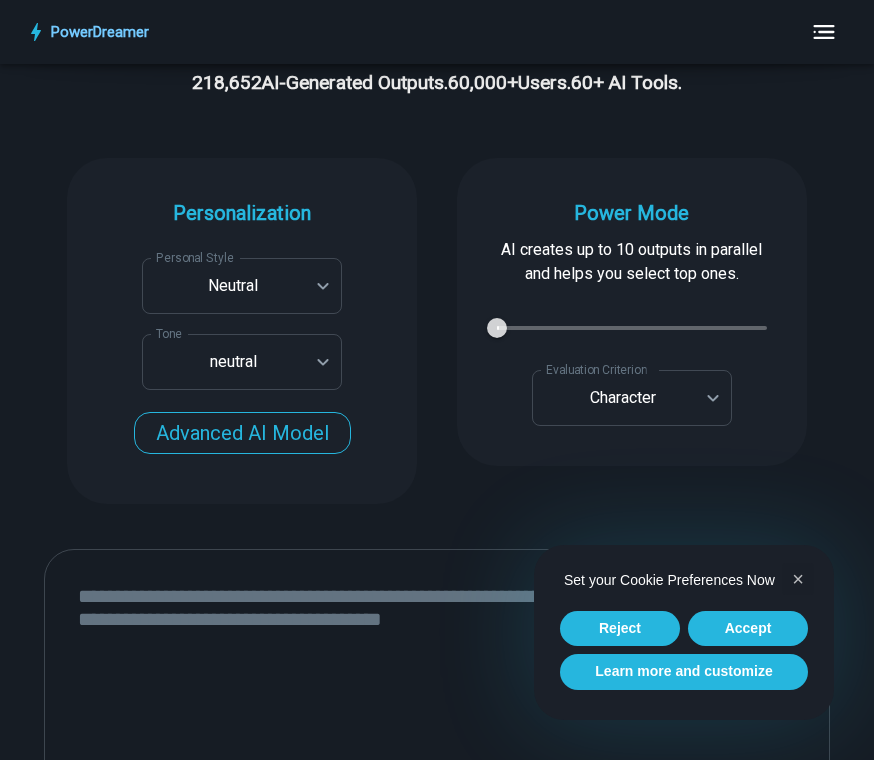 scroll, scrollTop: 565, scrollLeft: 0, axis: vertical 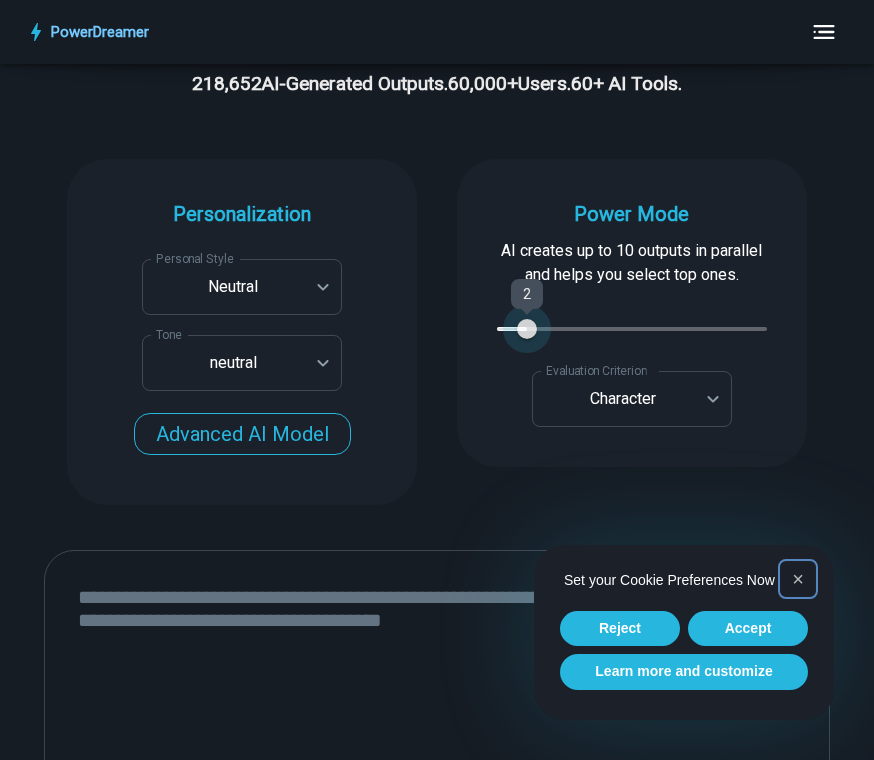 type on "*" 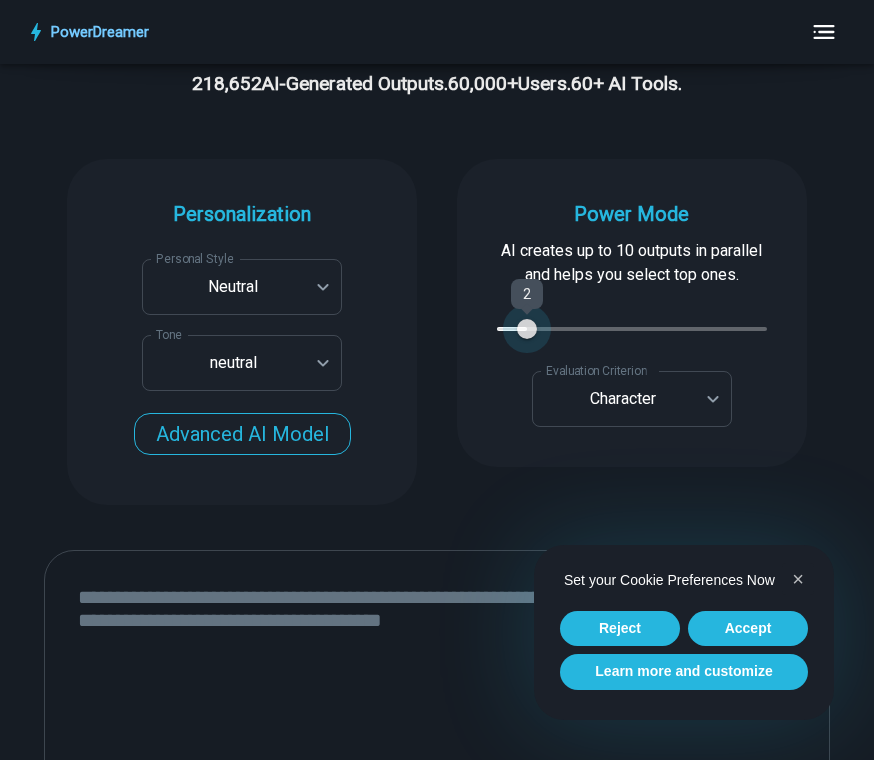 type on "*" 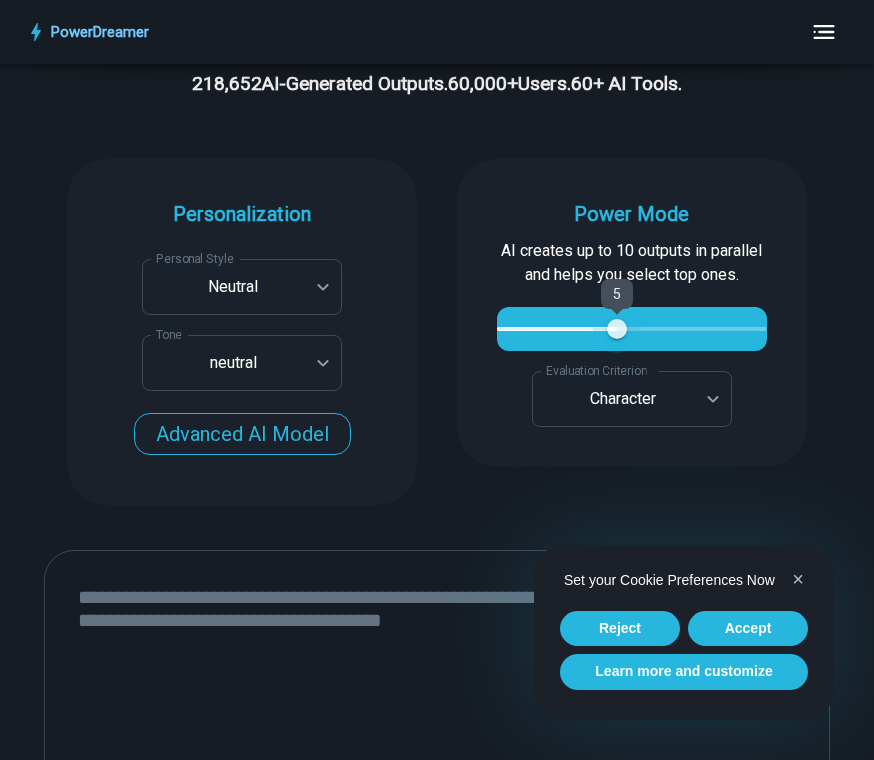 type on "*" 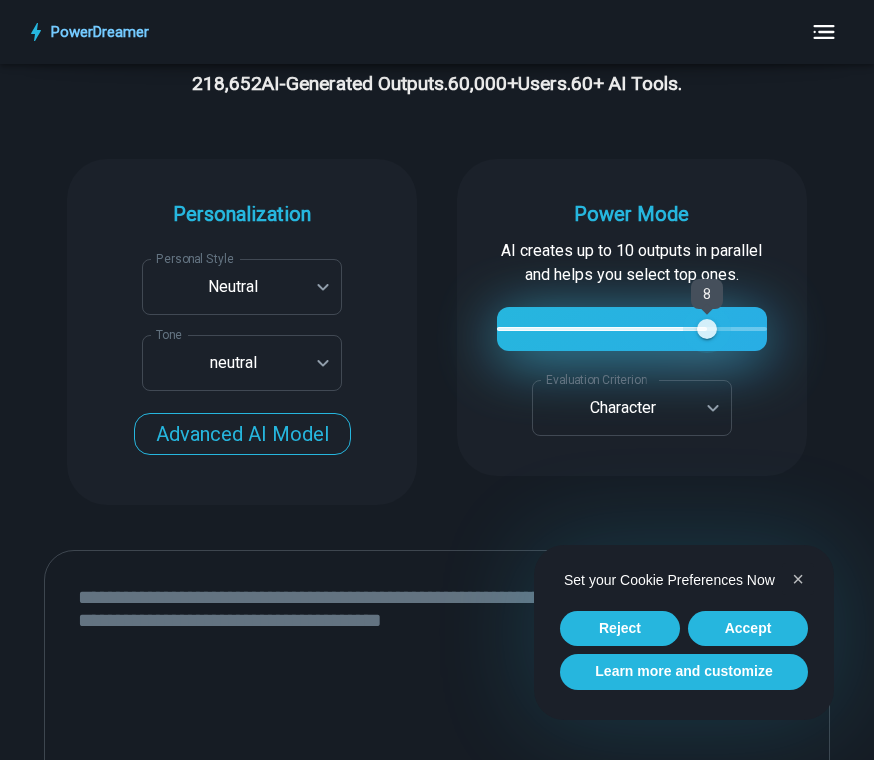 type on "*" 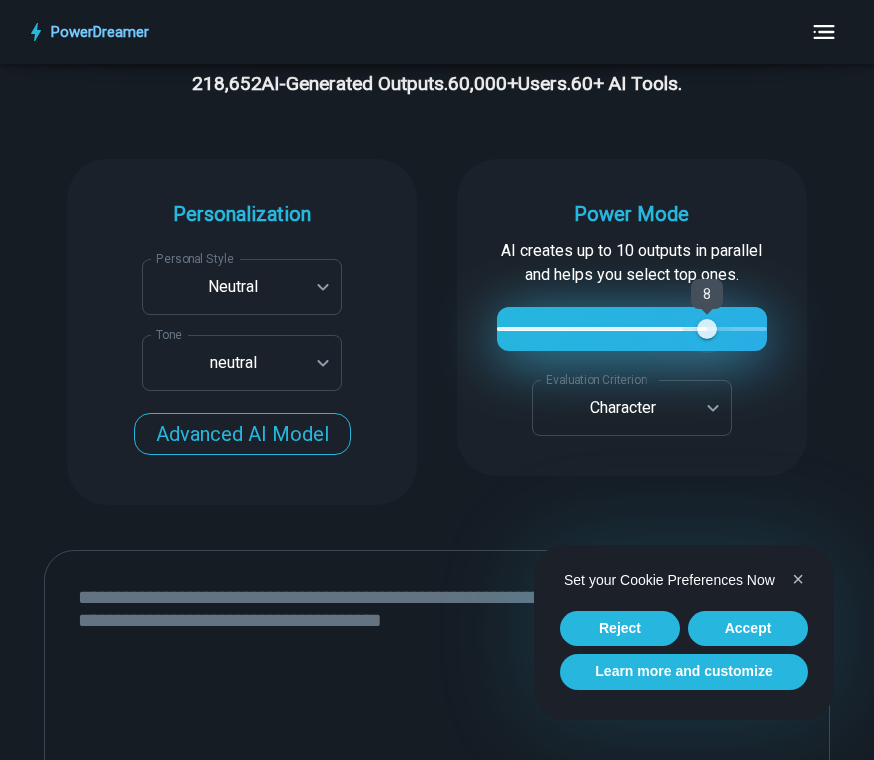 type on "*" 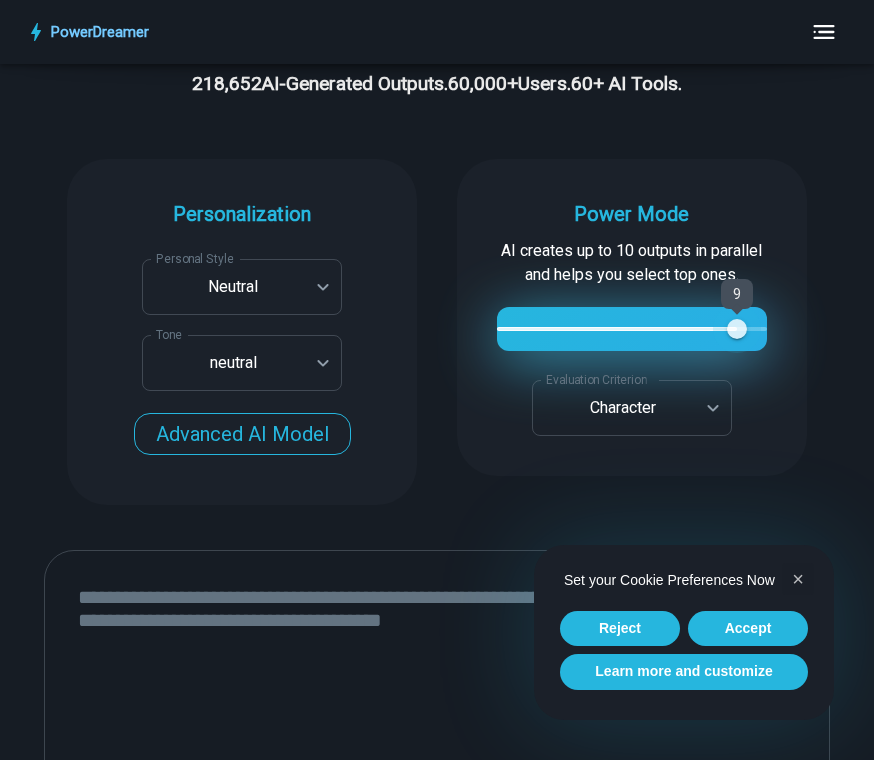 type on "*" 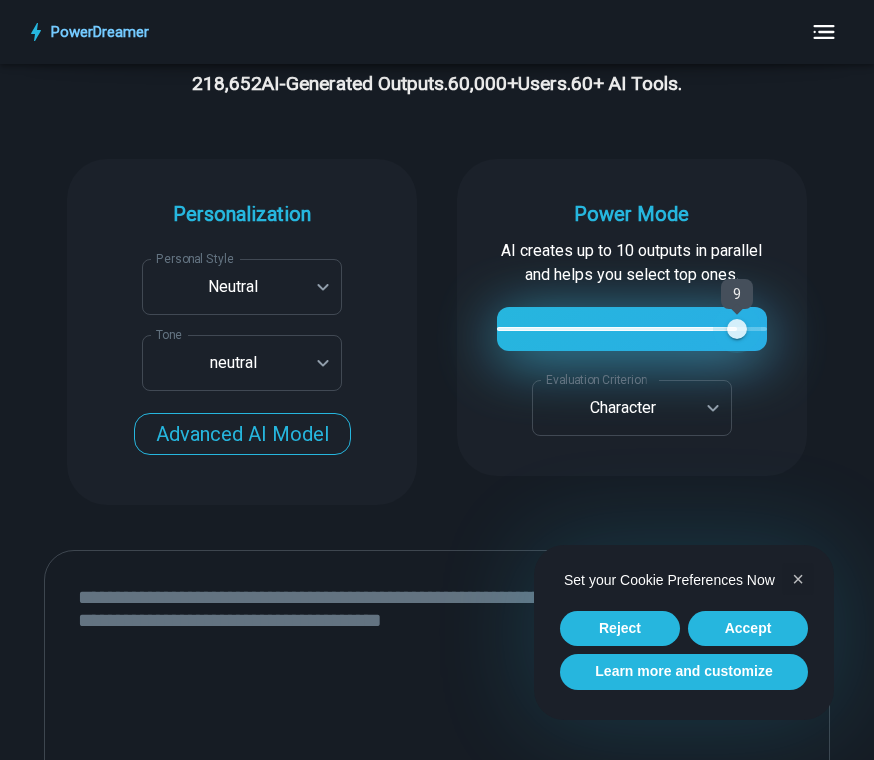 type on "*" 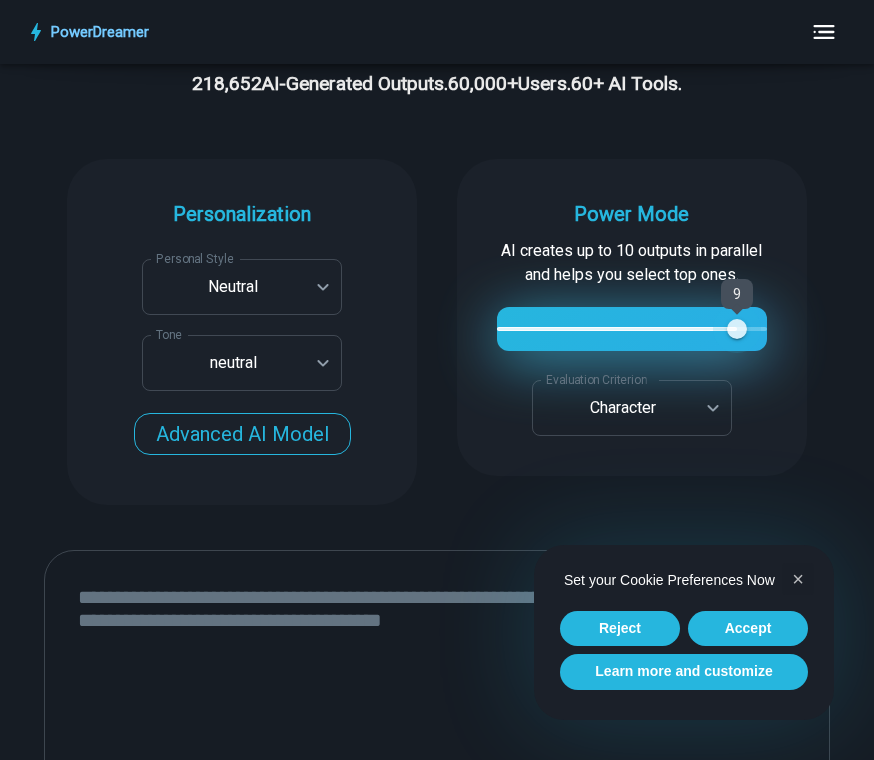 type on "*" 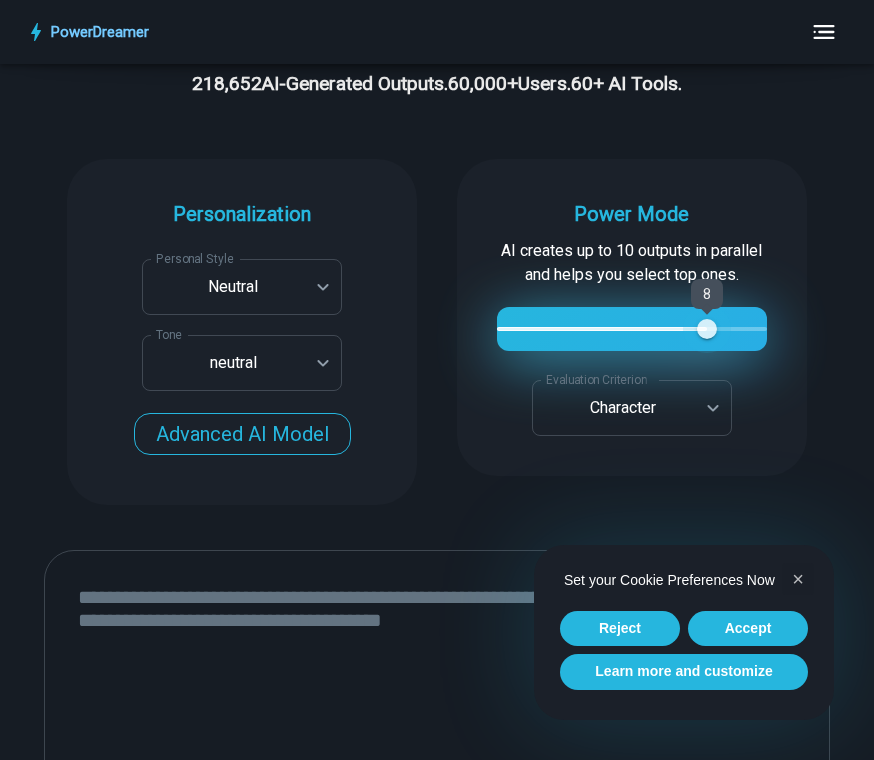 type on "*" 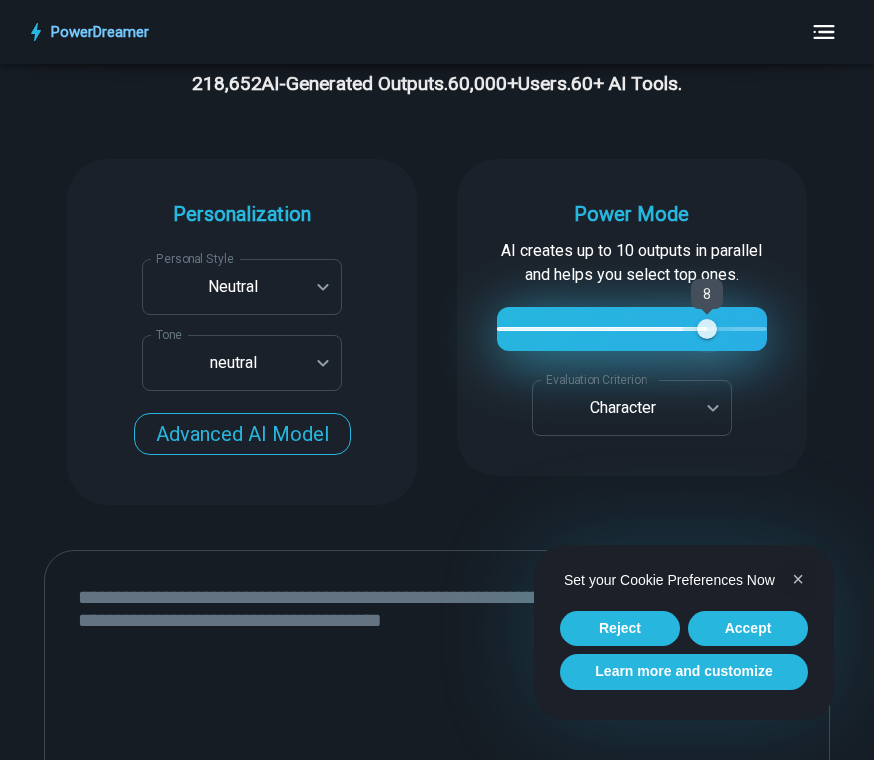 type on "*" 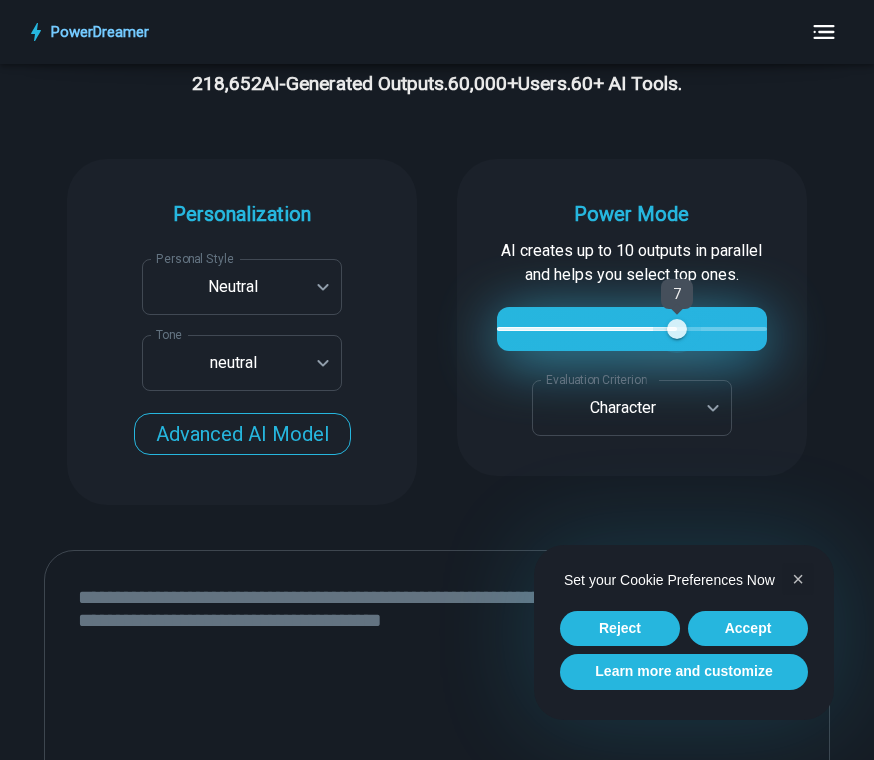 type on "*" 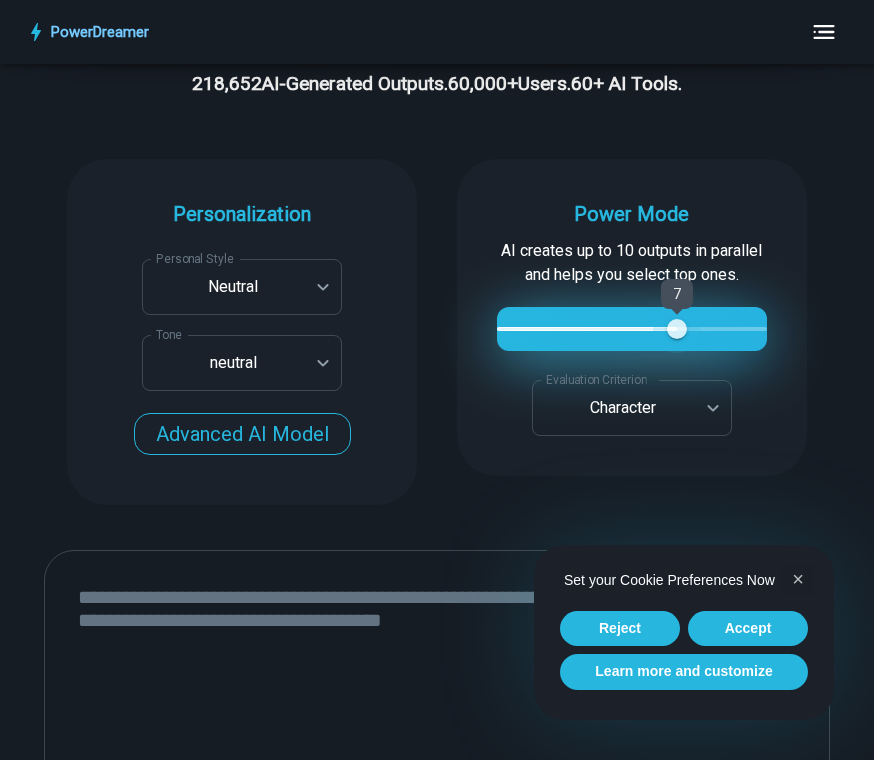 type on "*" 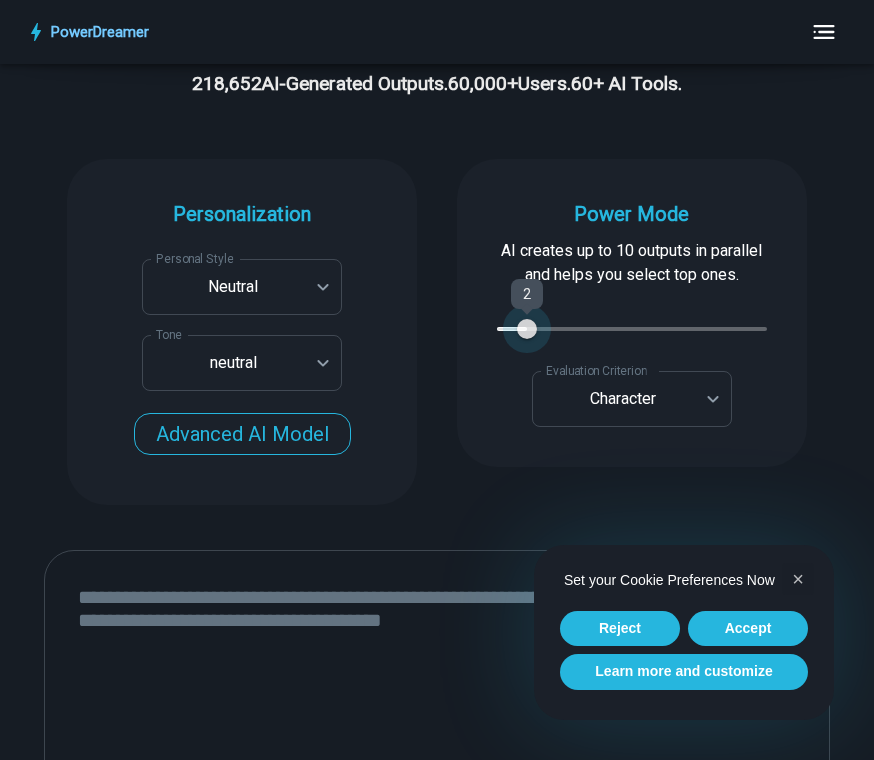type on "*" 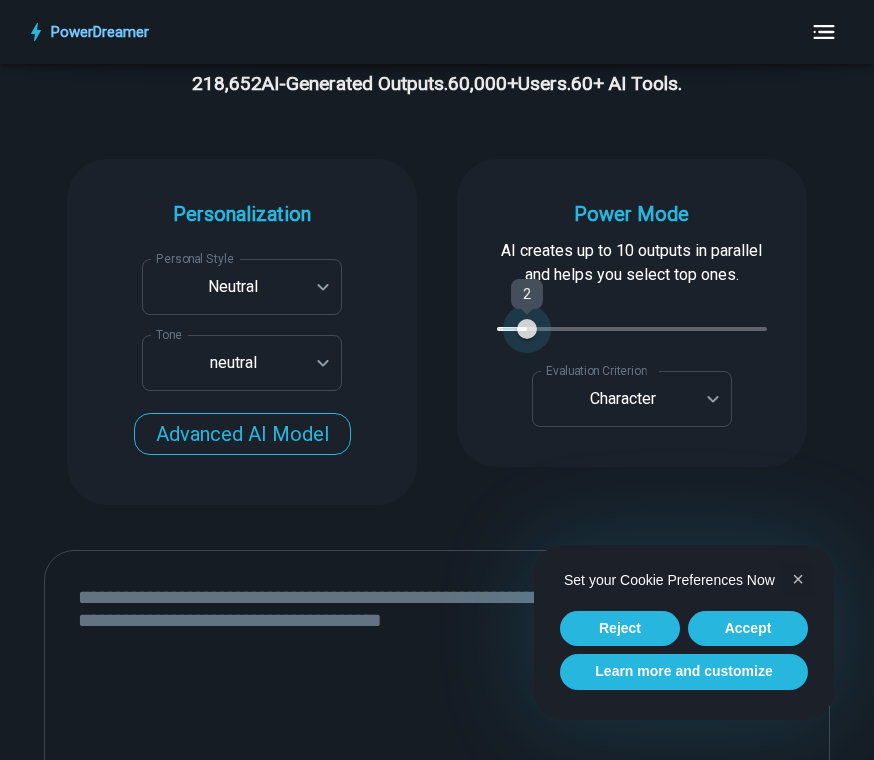 type on "*" 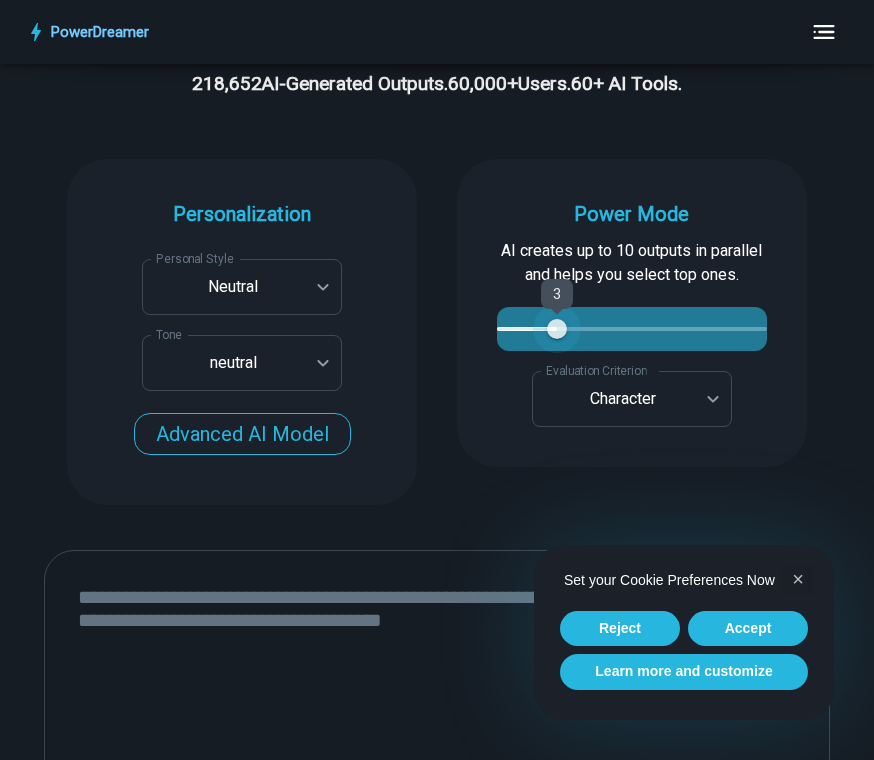 type on "*" 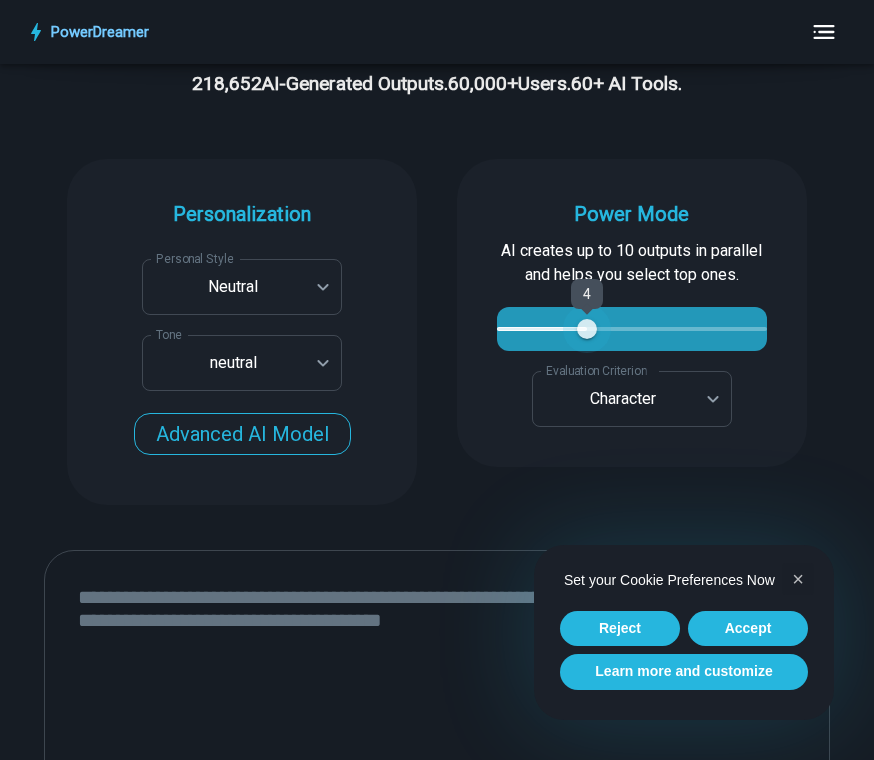 type on "*" 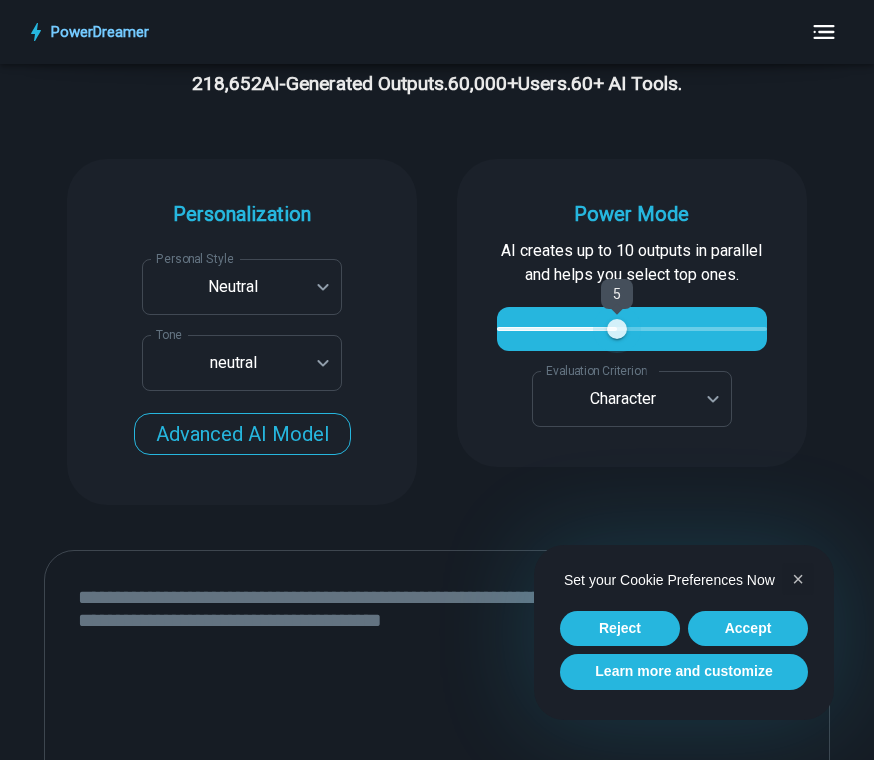 type on "*" 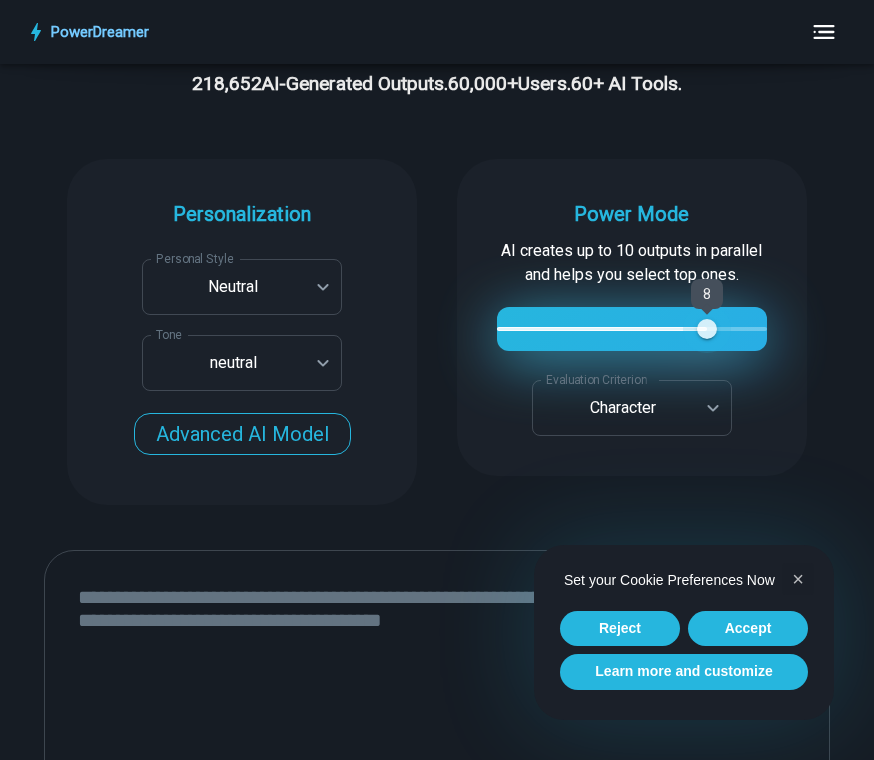 type on "*" 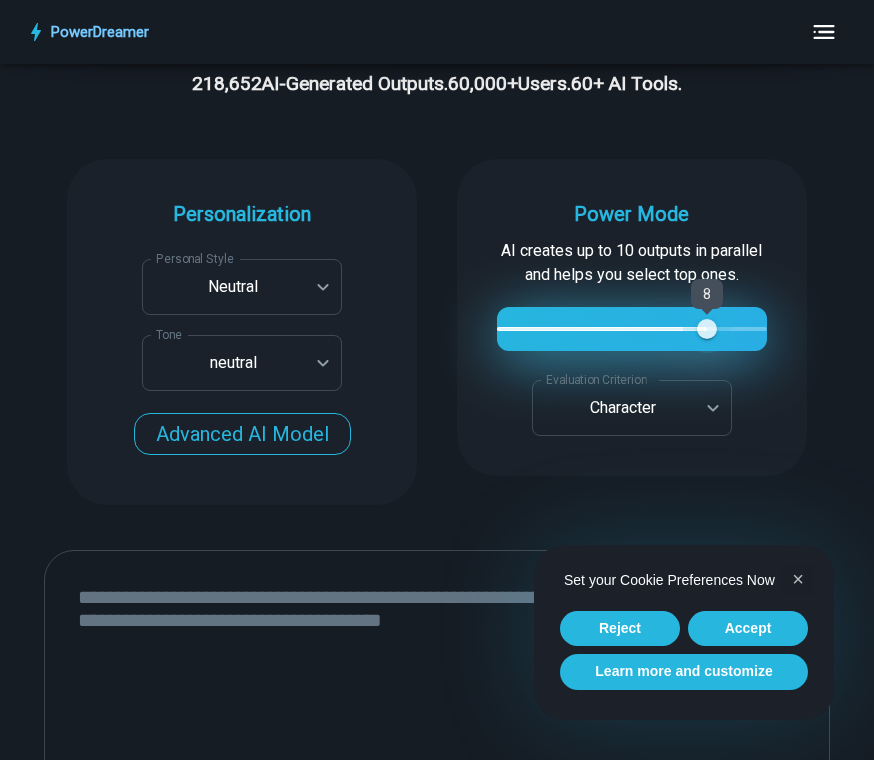 type on "*" 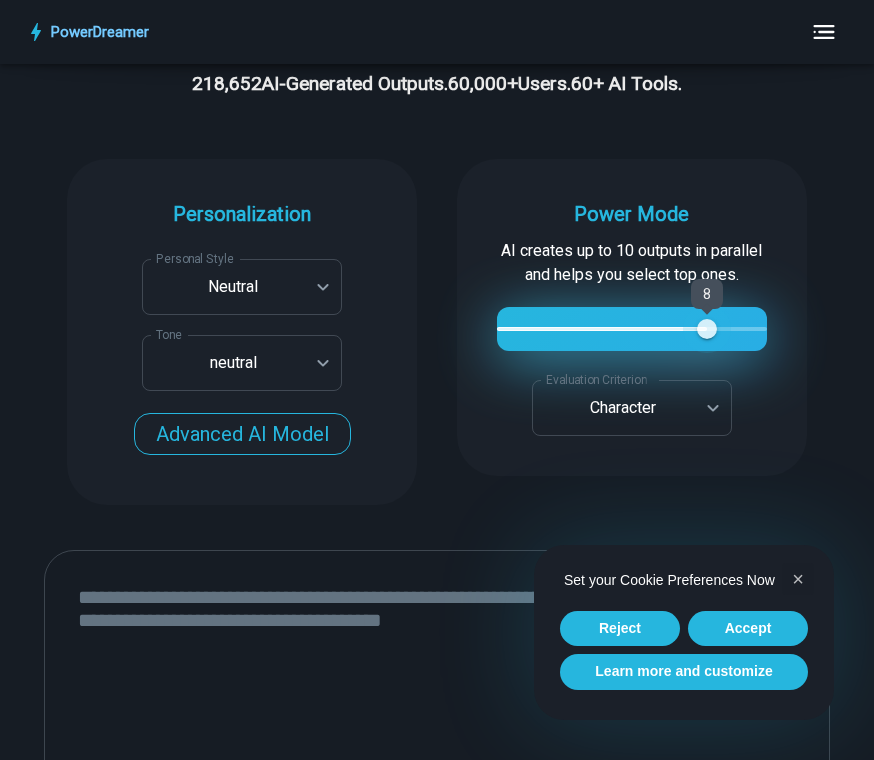 type on "*" 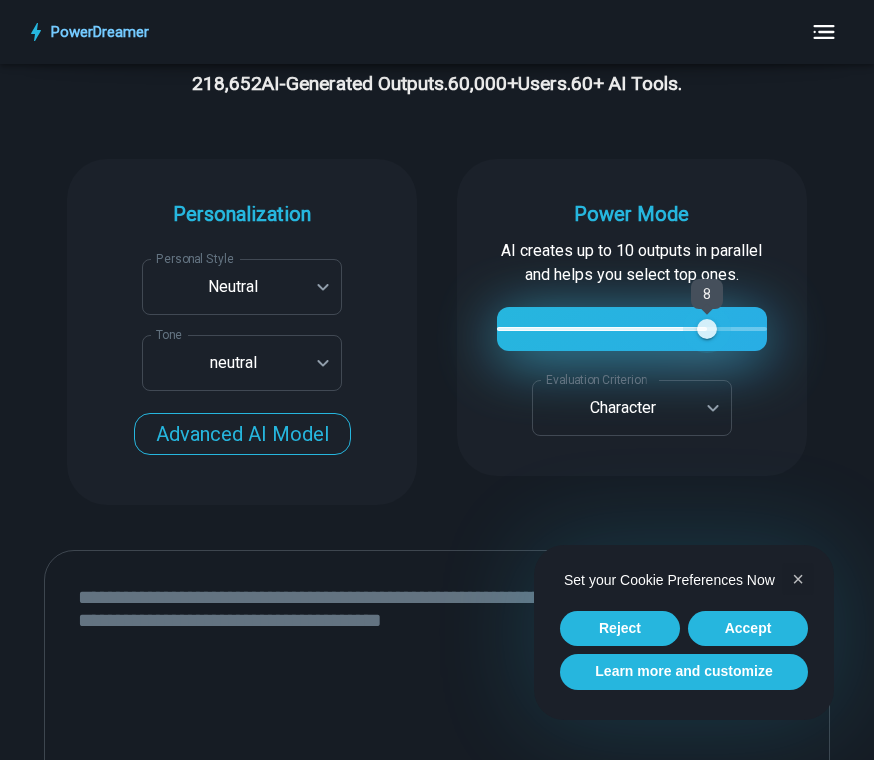 type on "**" 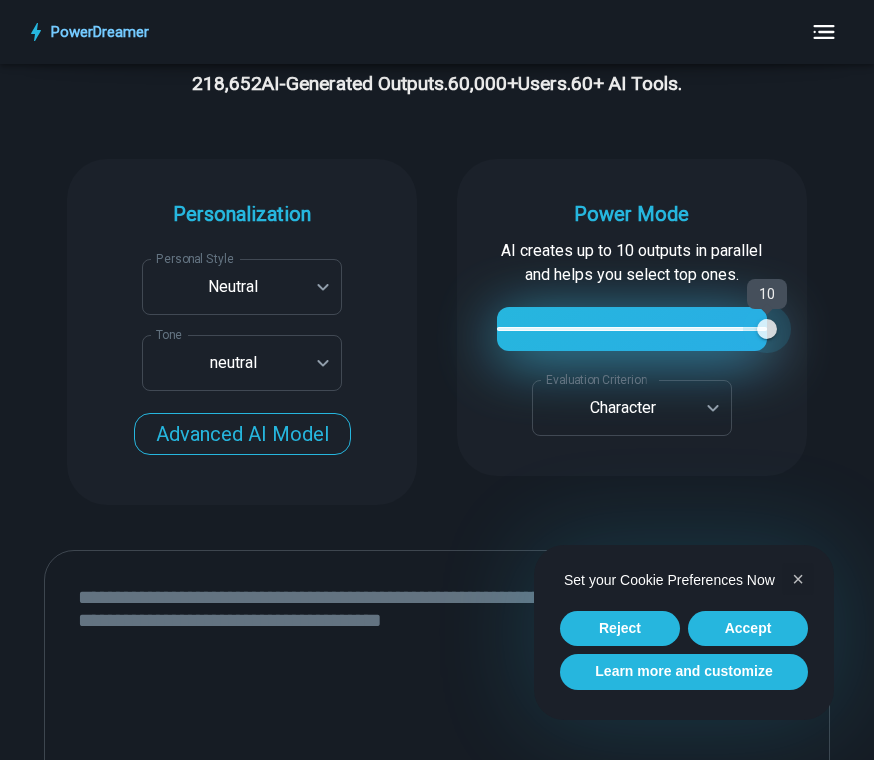 type on "*" 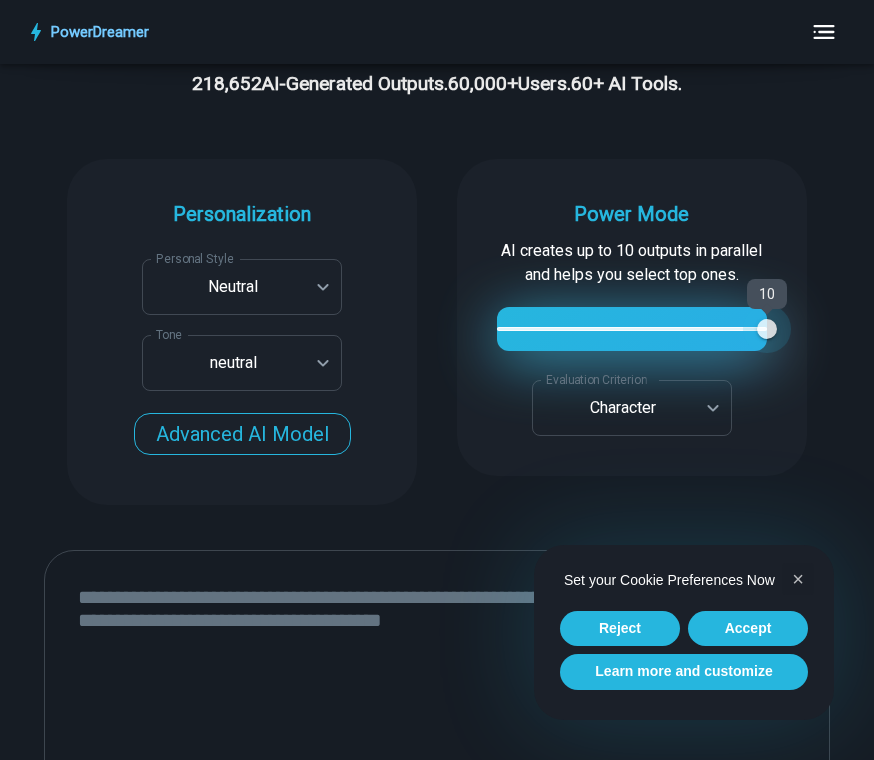 type on "*" 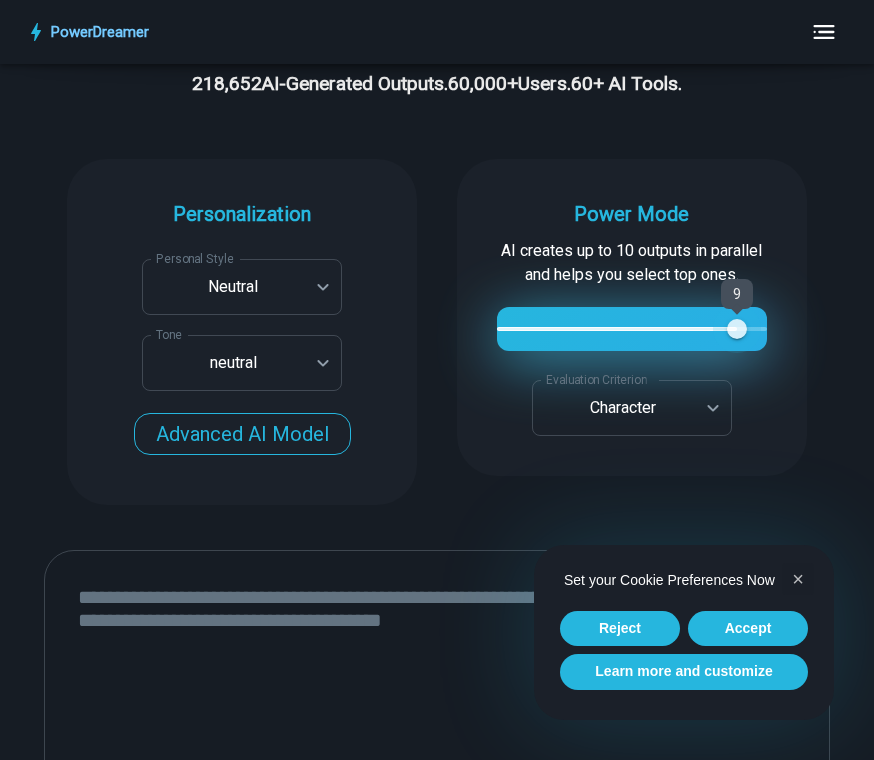 type on "*" 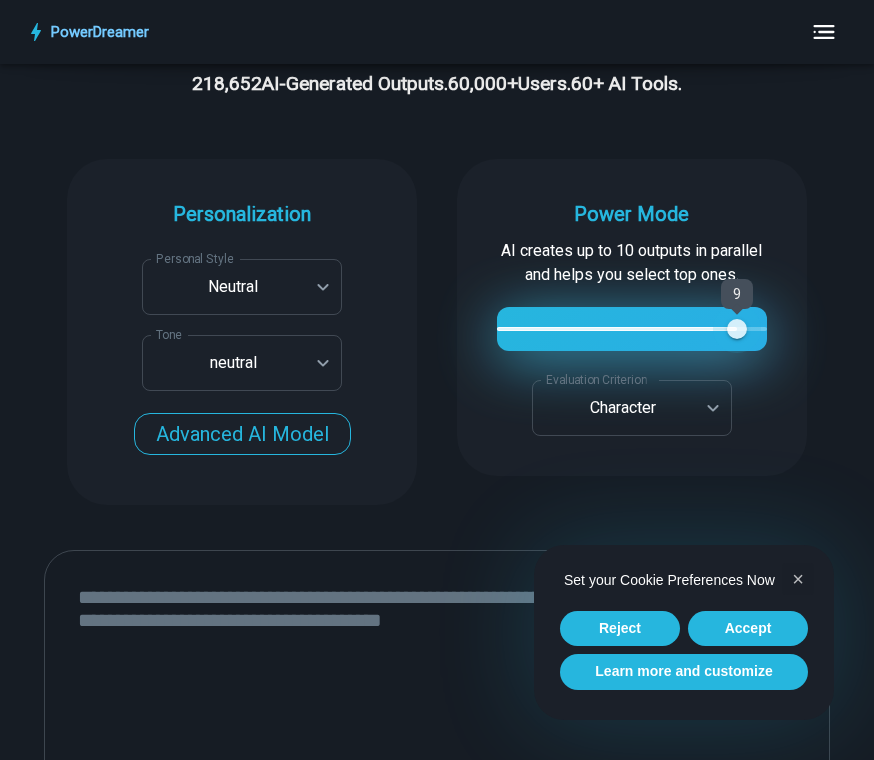 type on "*" 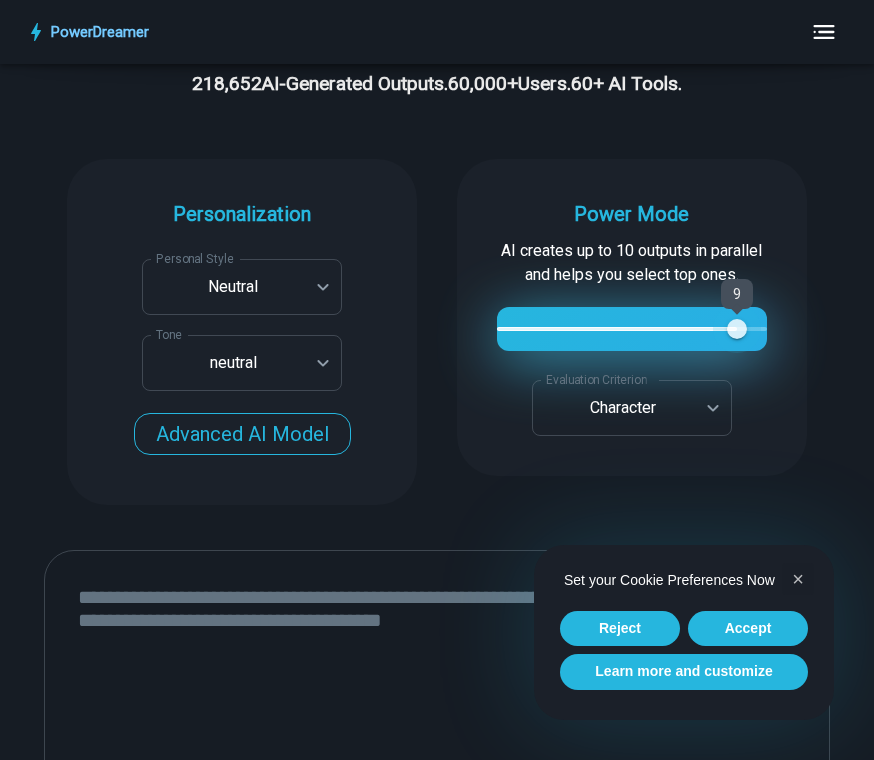 type on "*" 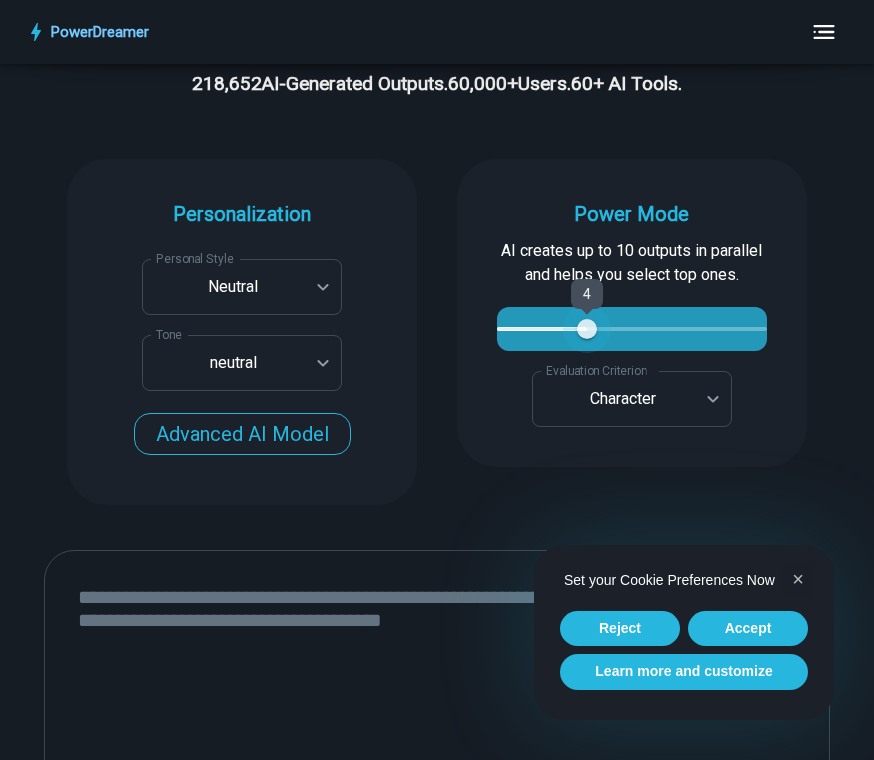 type on "*" 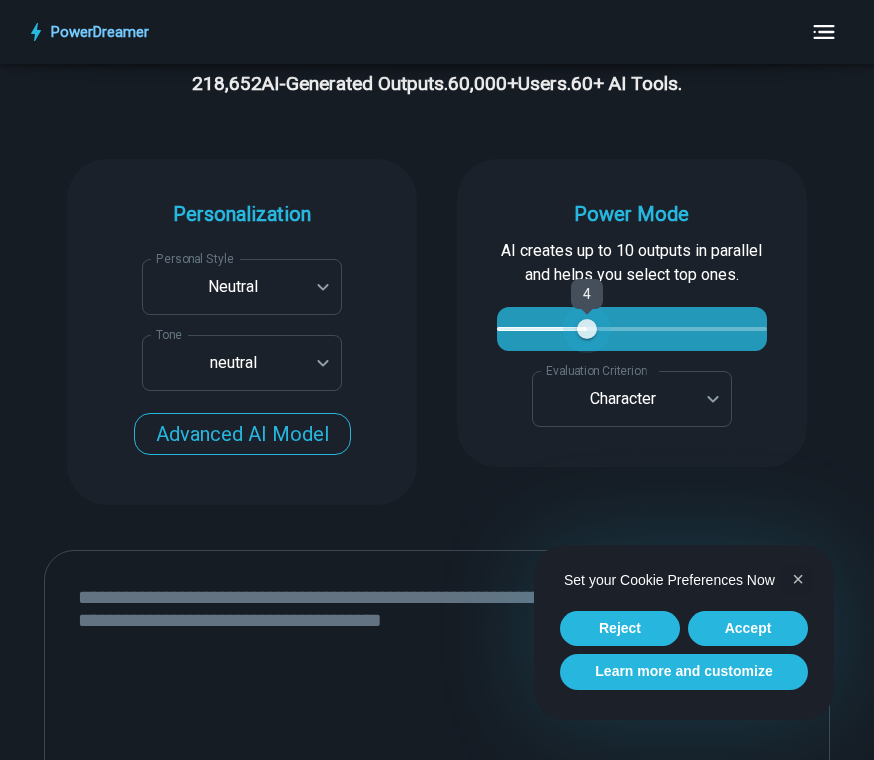 type on "*" 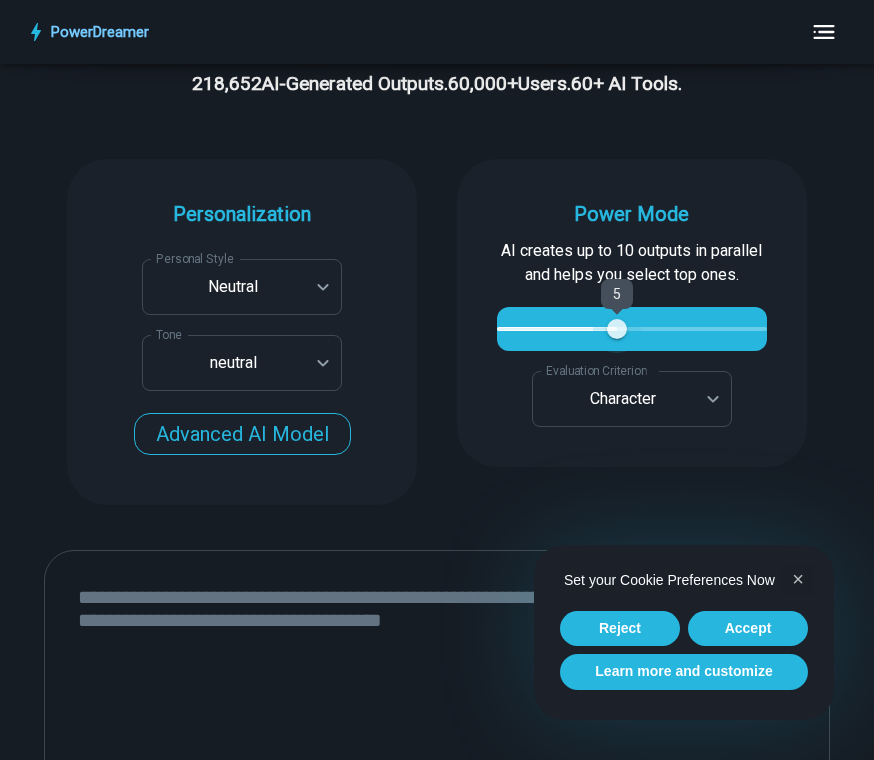 type on "*" 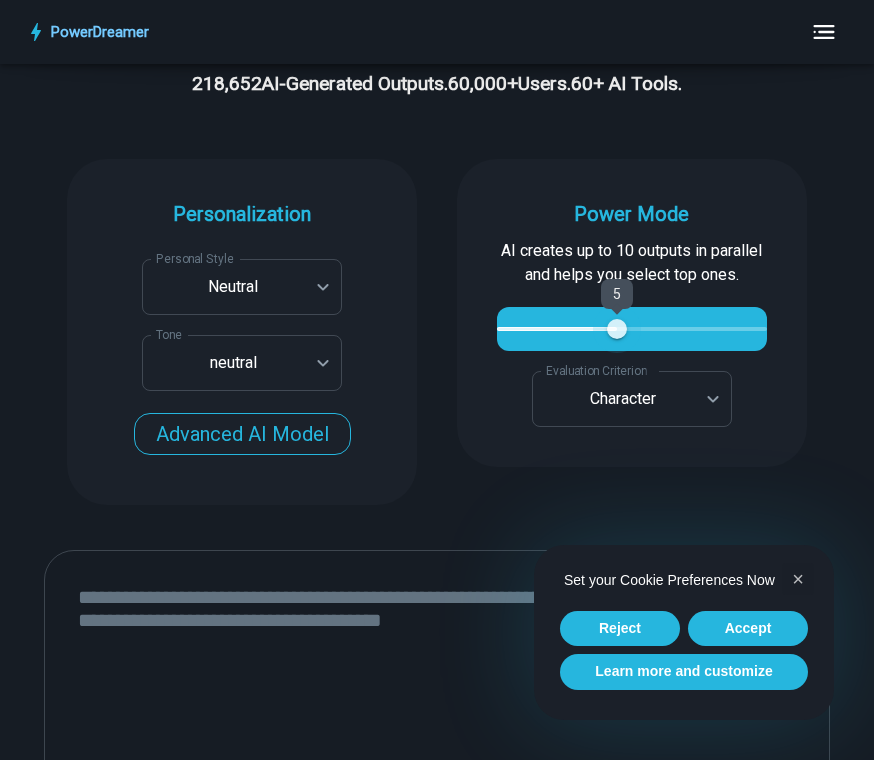 type on "*" 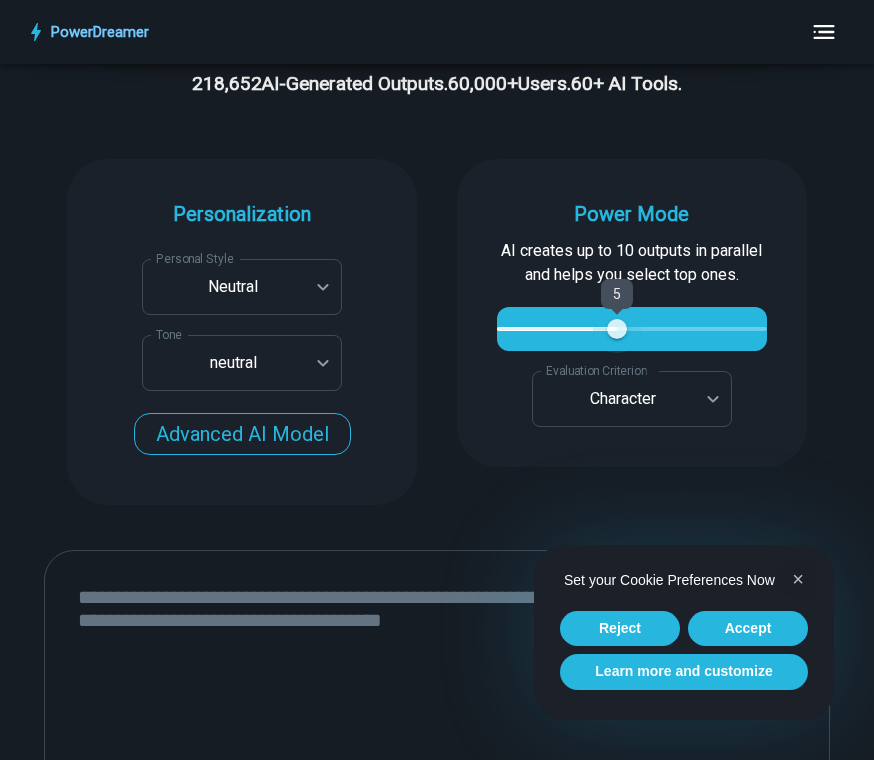 type on "*" 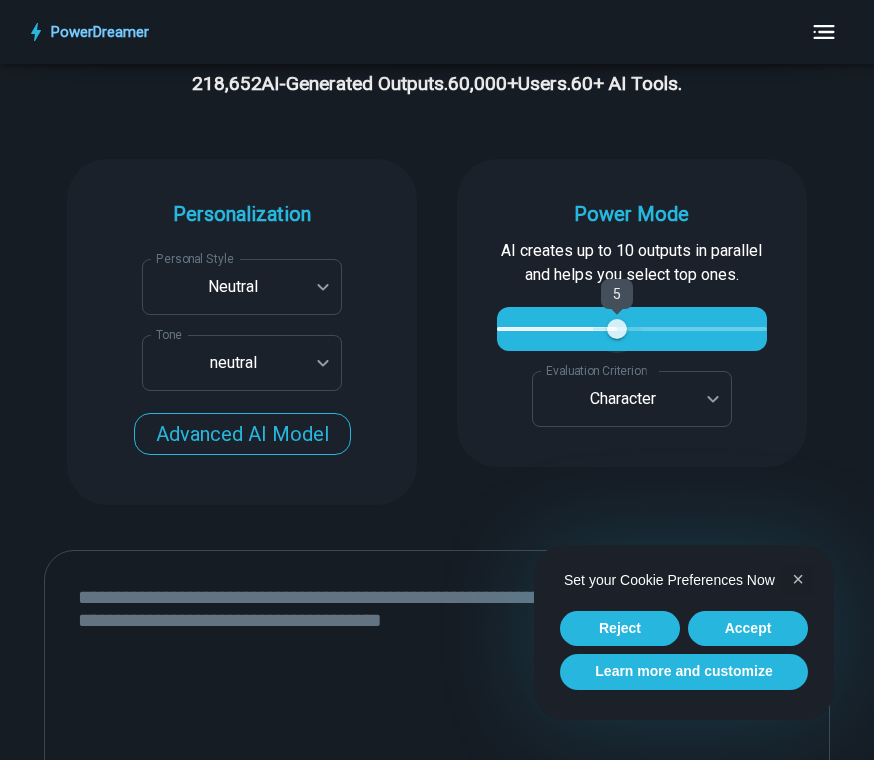 type on "*" 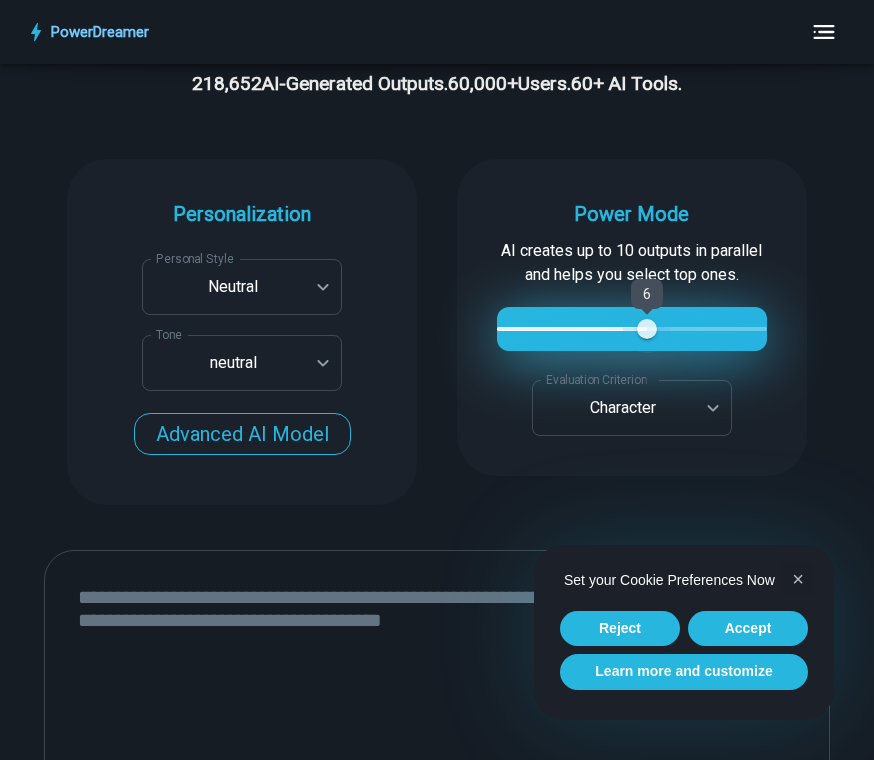 click on "6" at bounding box center [632, 329] 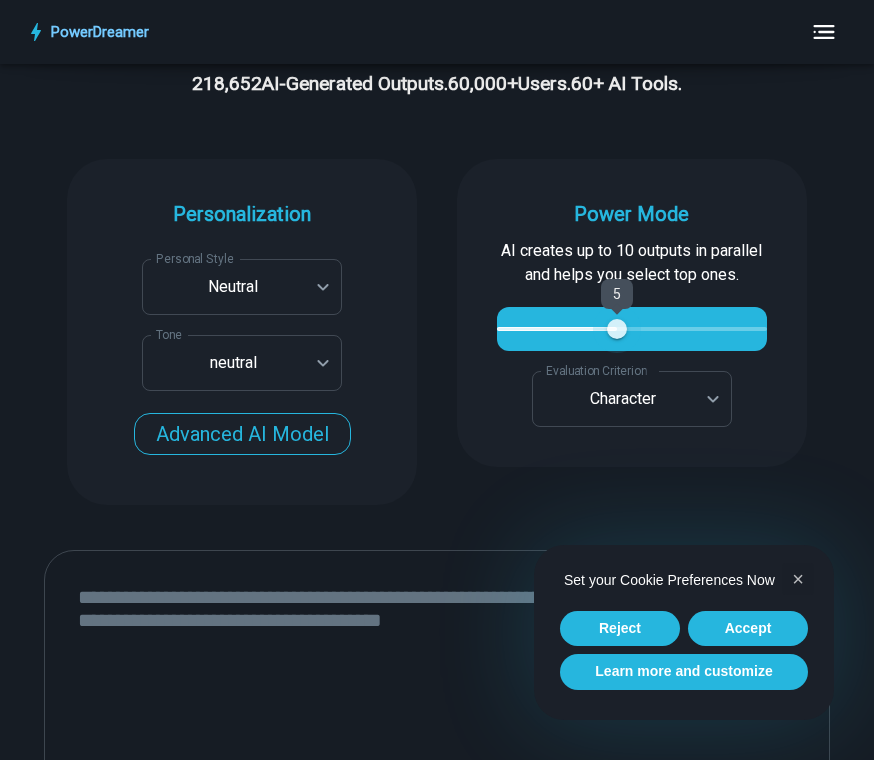 type on "*" 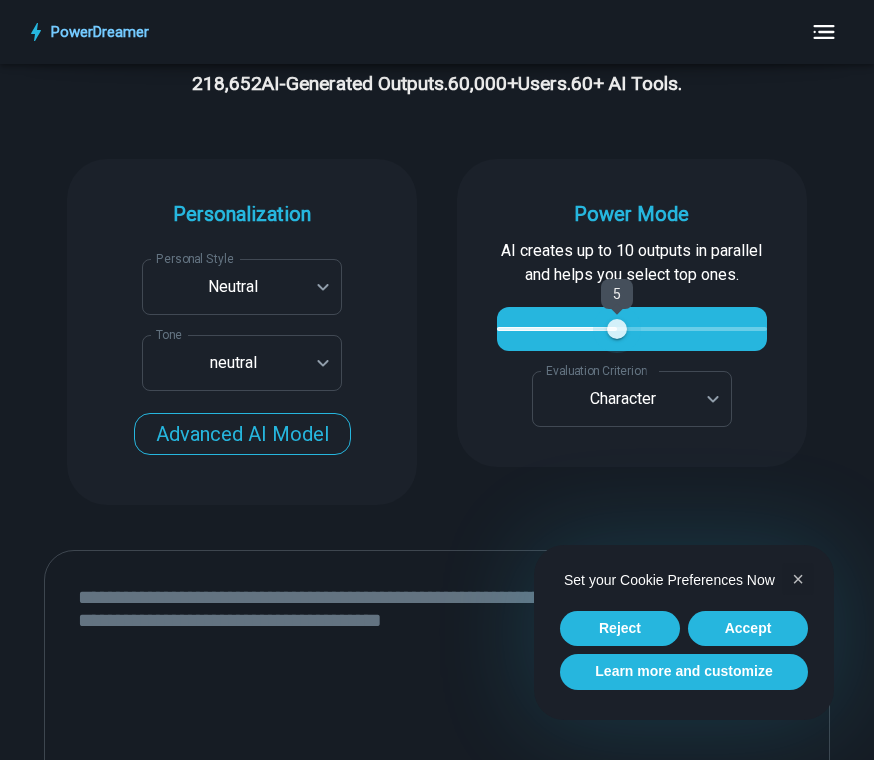 type on "*" 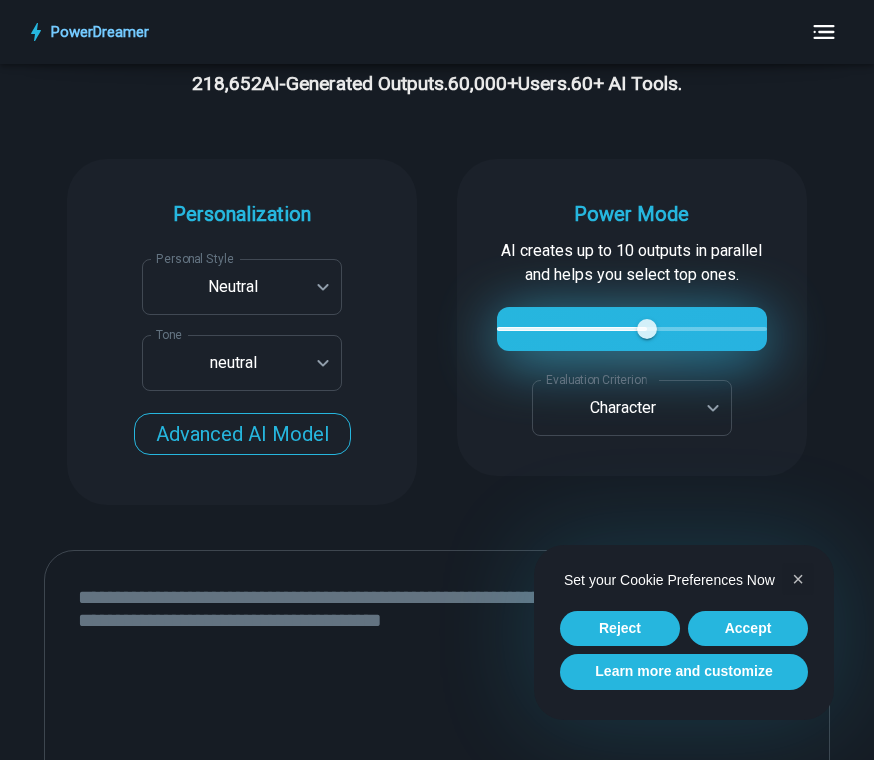 click on "**********" at bounding box center (437, 1946) 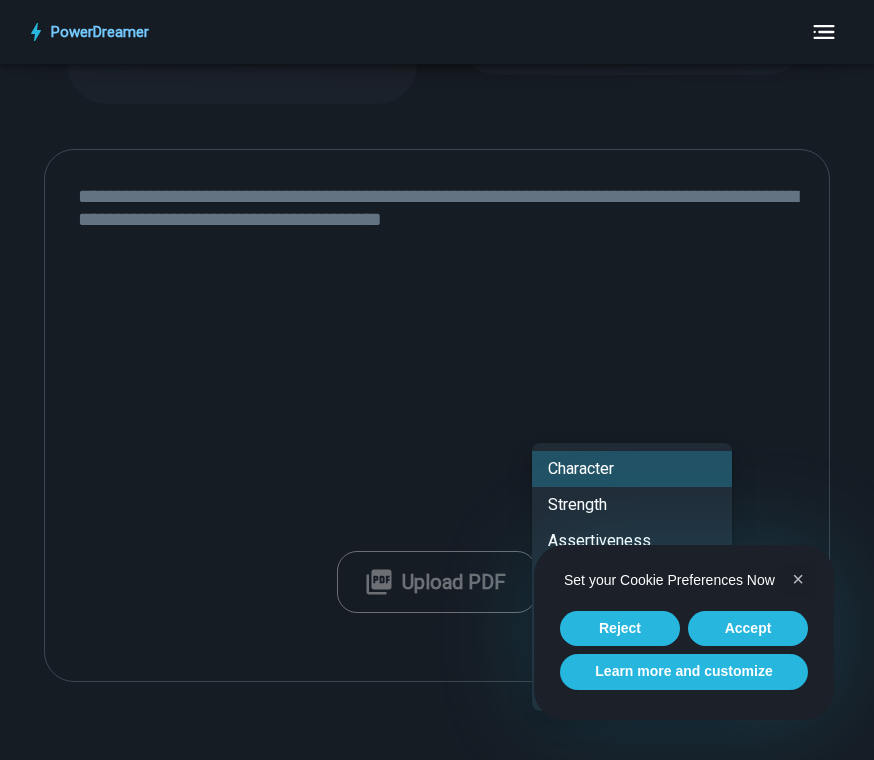 scroll, scrollTop: 968, scrollLeft: 0, axis: vertical 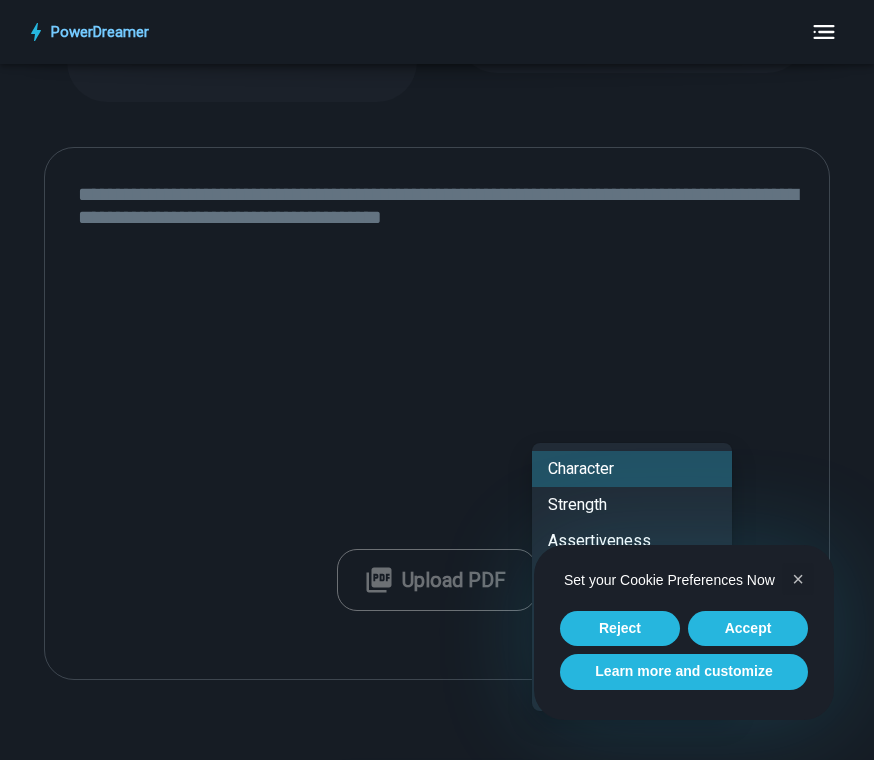 click on "×" at bounding box center [798, 579] 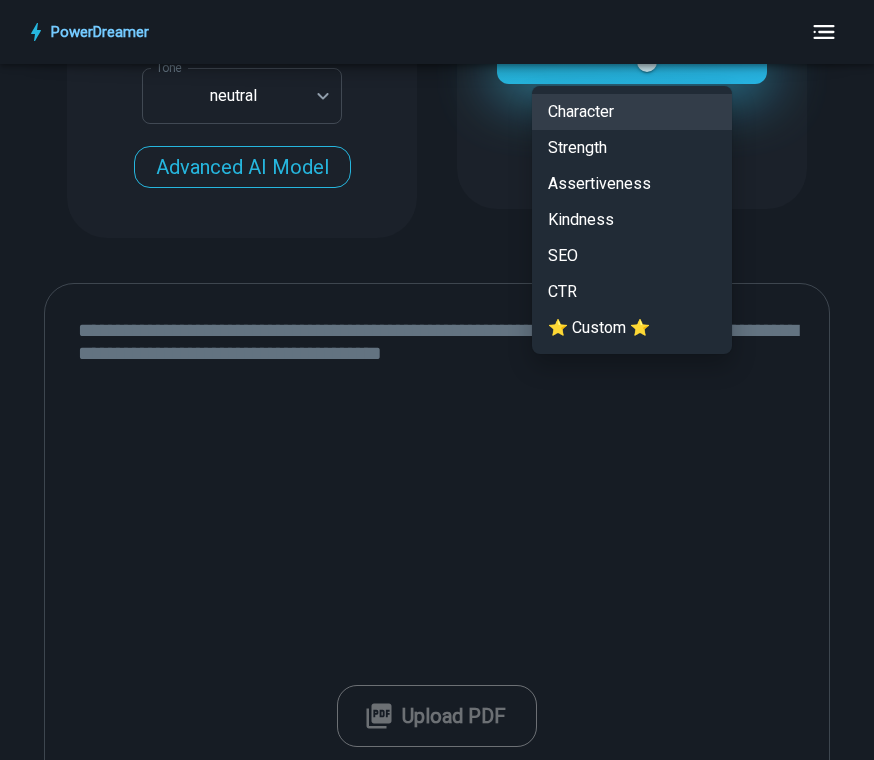 scroll, scrollTop: 830, scrollLeft: 0, axis: vertical 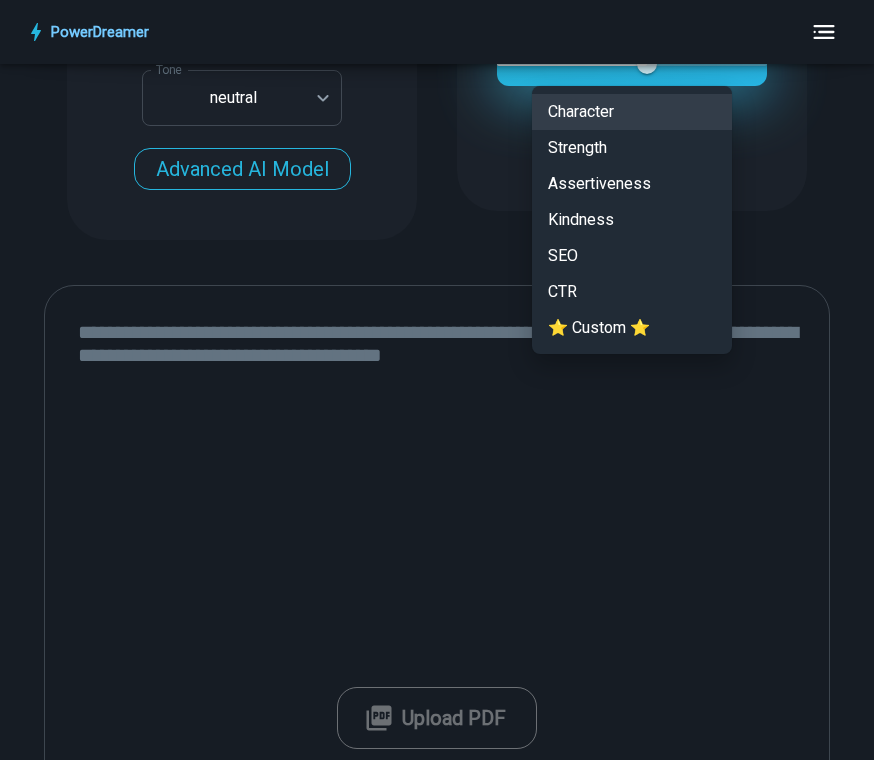 click on "Strength" at bounding box center [632, 148] 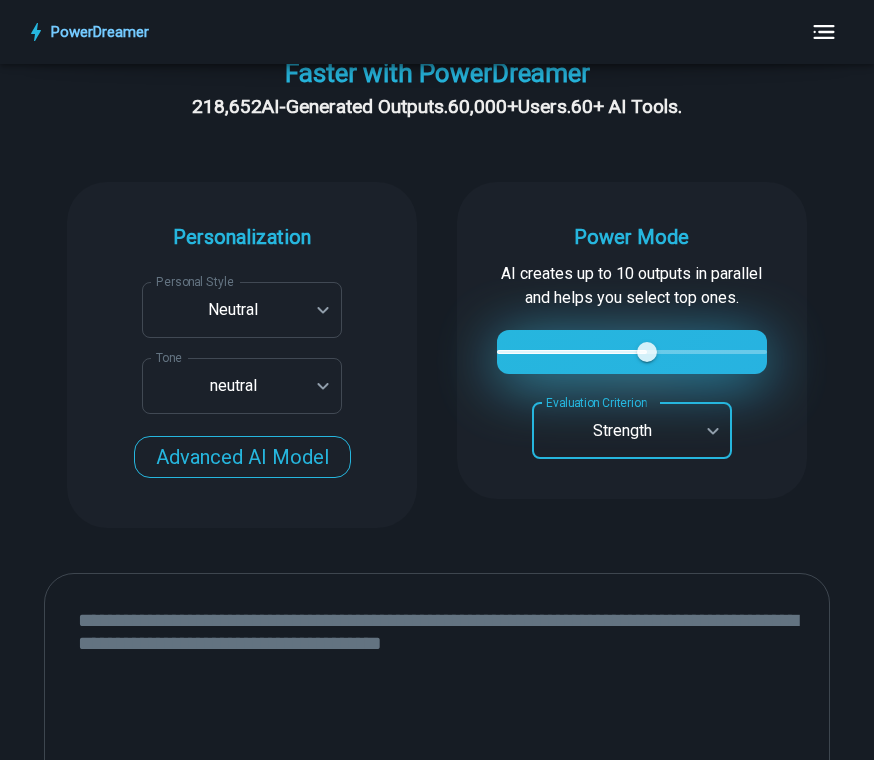 scroll, scrollTop: 542, scrollLeft: 0, axis: vertical 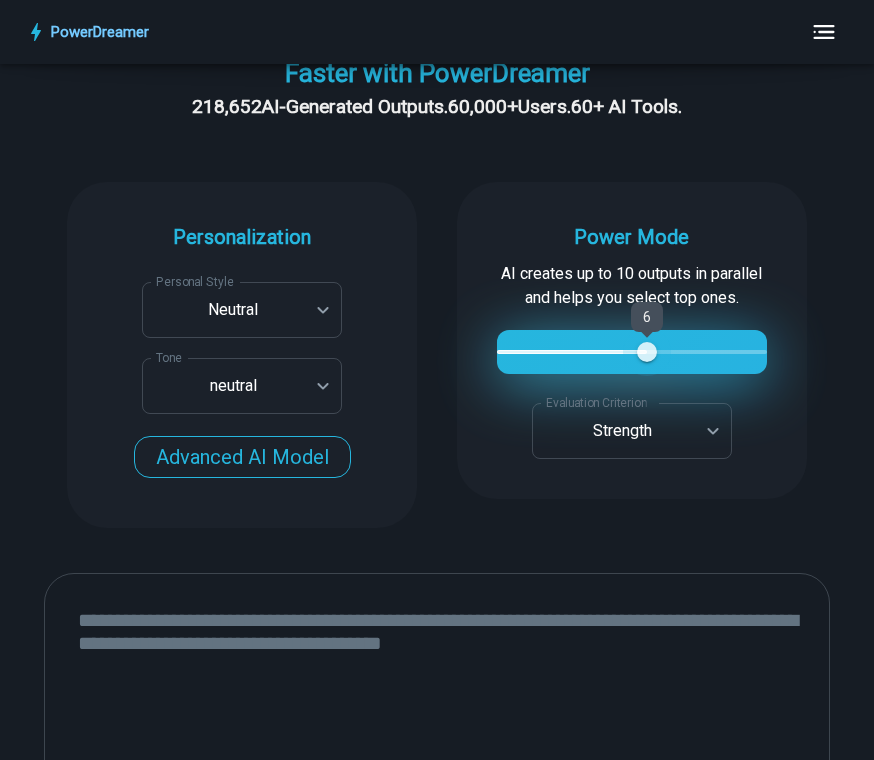 type on "*" 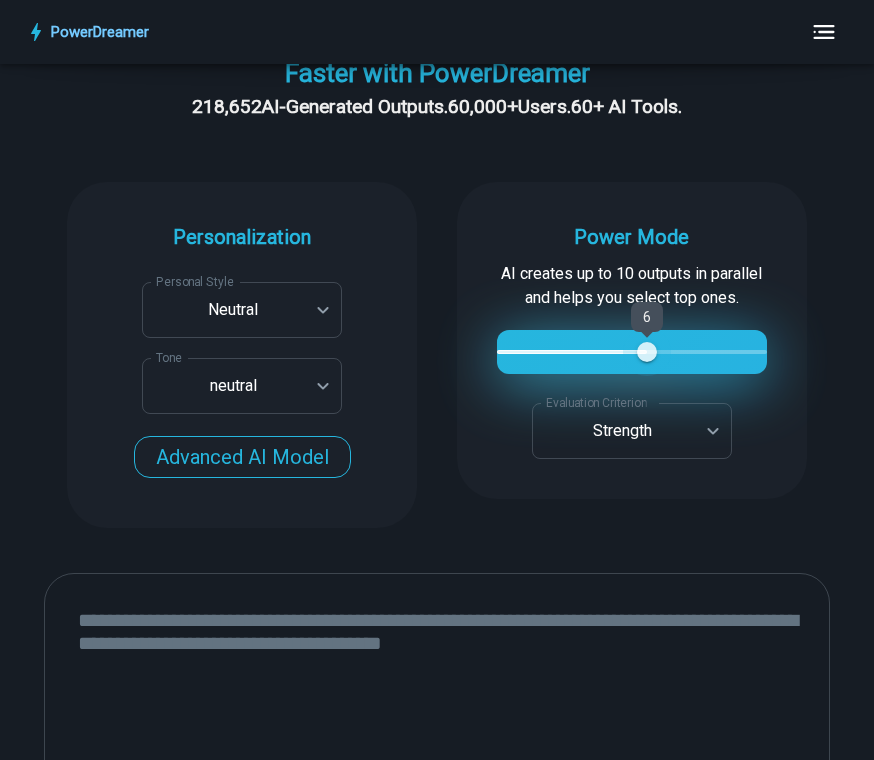 type on "*" 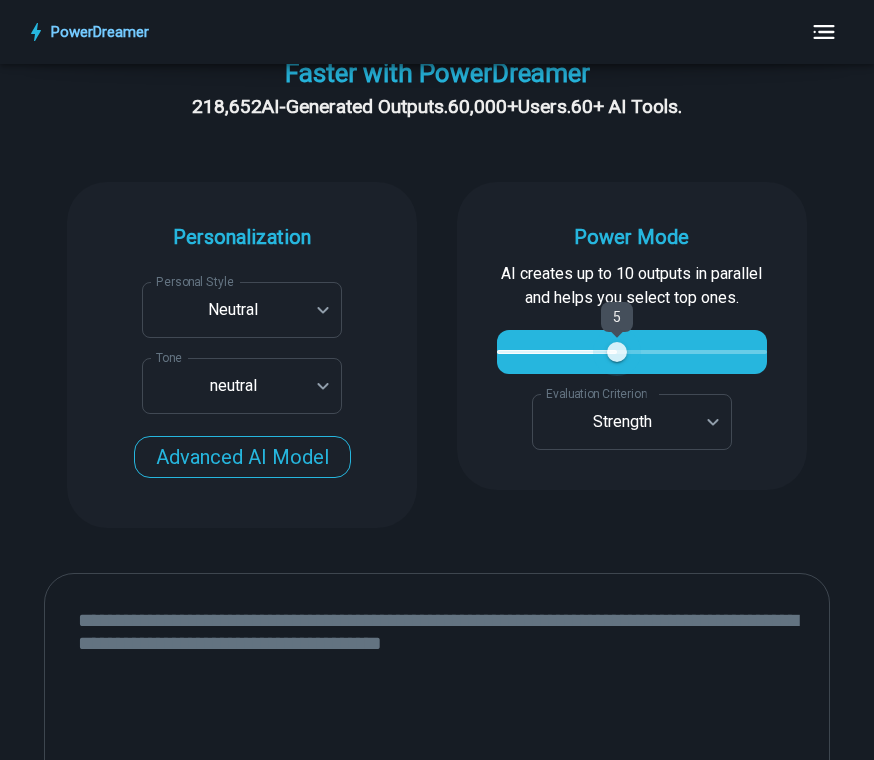 type on "*" 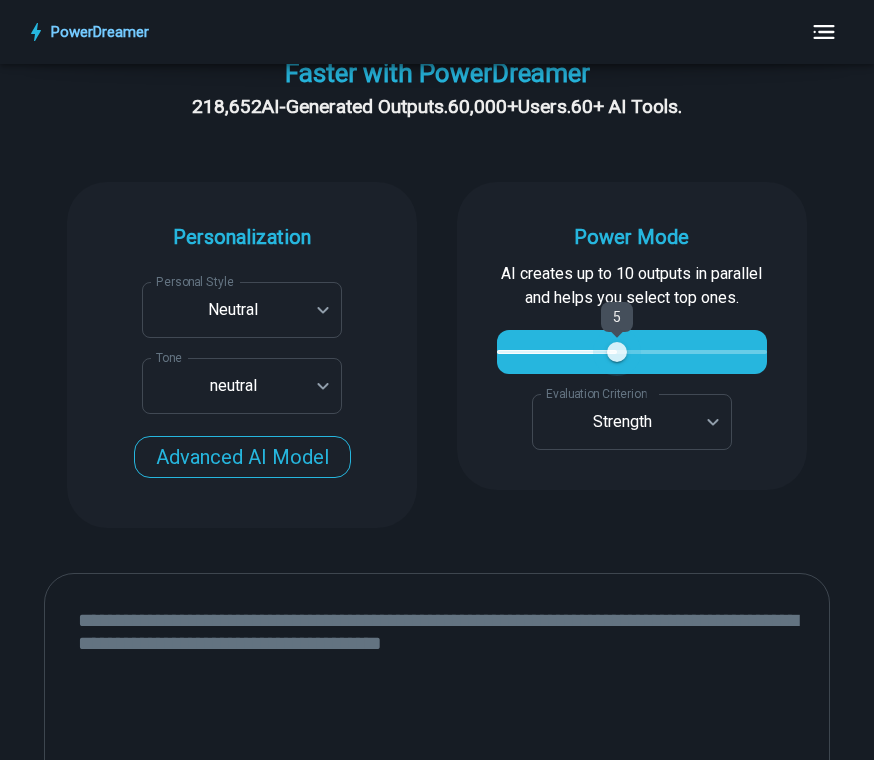 type on "*" 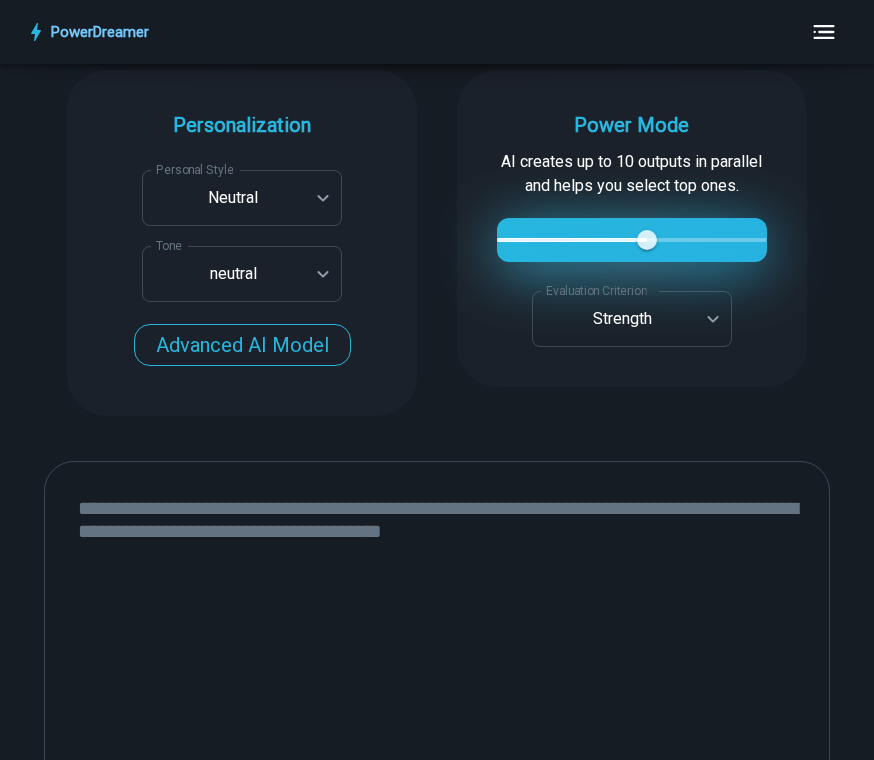 scroll, scrollTop: 655, scrollLeft: 0, axis: vertical 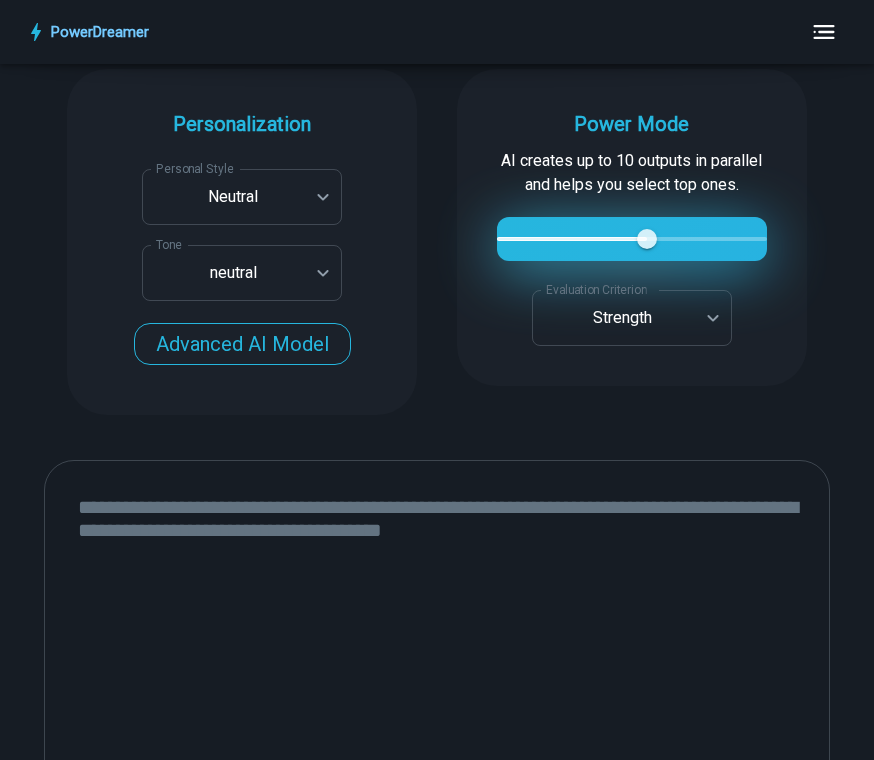 click on "Advanced AI Model" at bounding box center [242, 344] 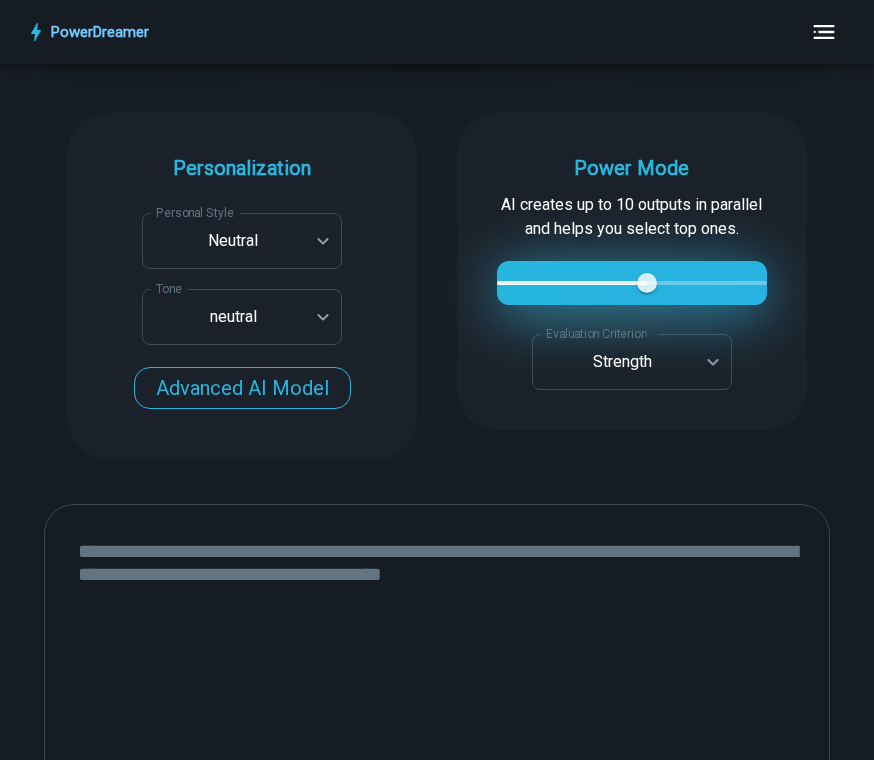 scroll, scrollTop: 582, scrollLeft: 0, axis: vertical 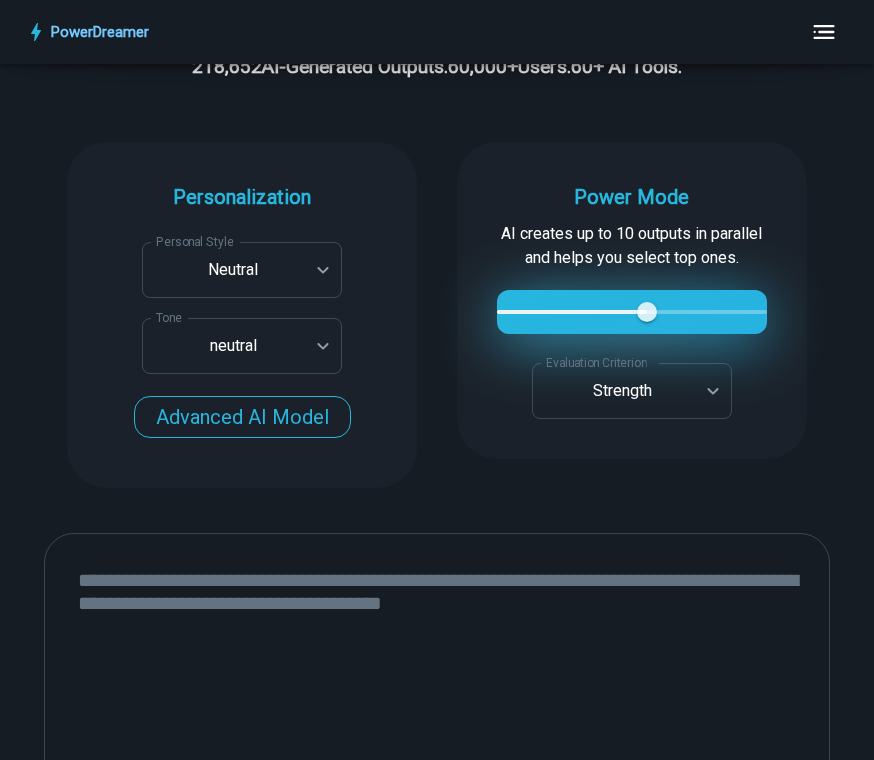 click on "**********" at bounding box center (437, 1929) 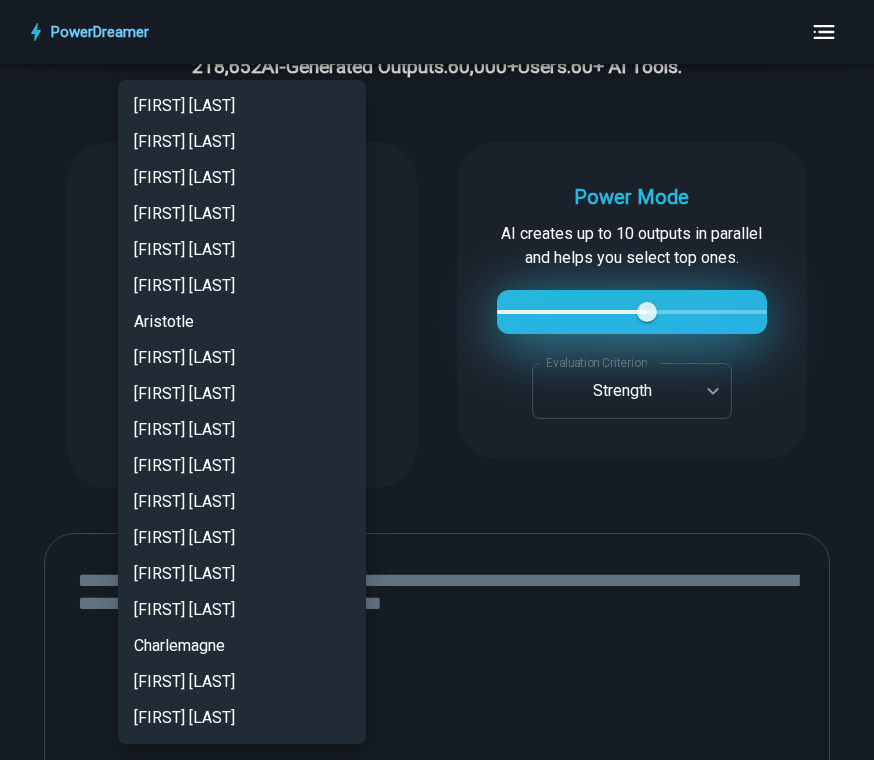 scroll, scrollTop: 2559, scrollLeft: 0, axis: vertical 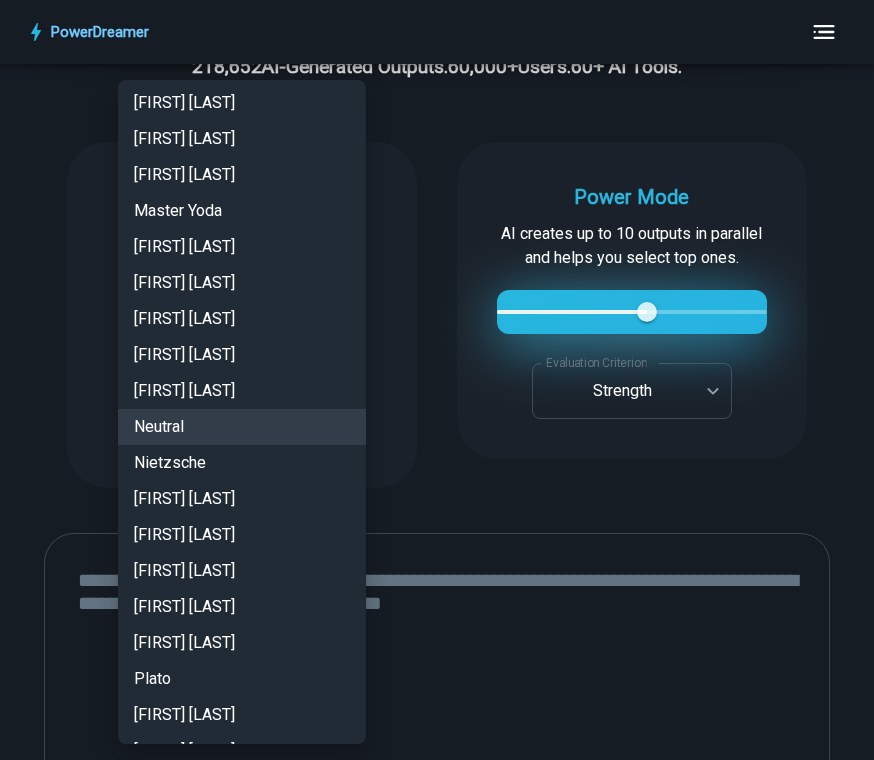click at bounding box center [437, 380] 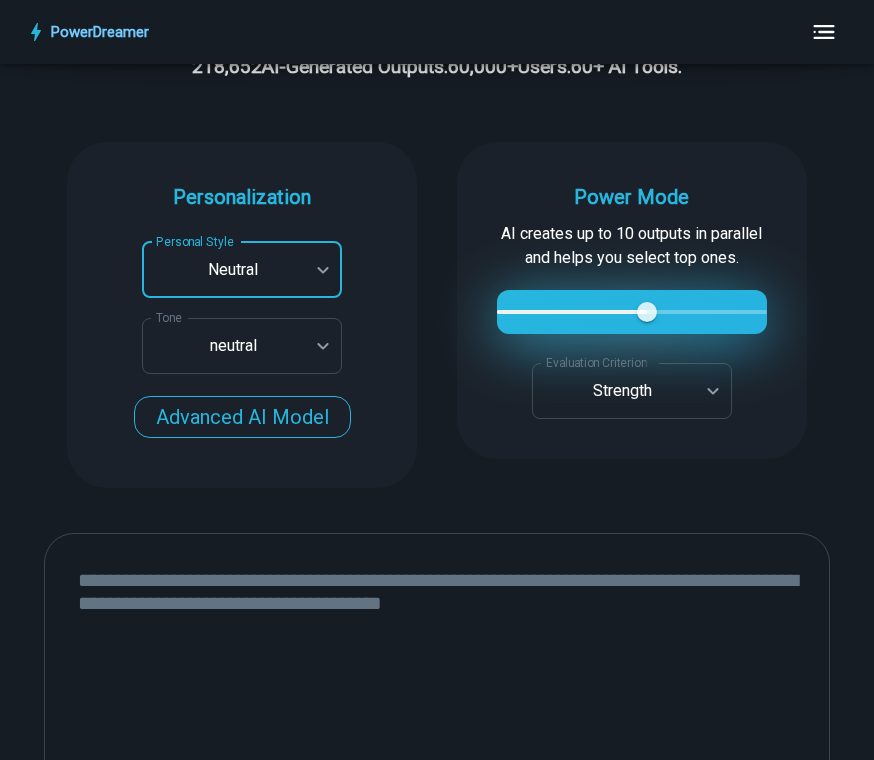 click on "**********" at bounding box center (437, 1929) 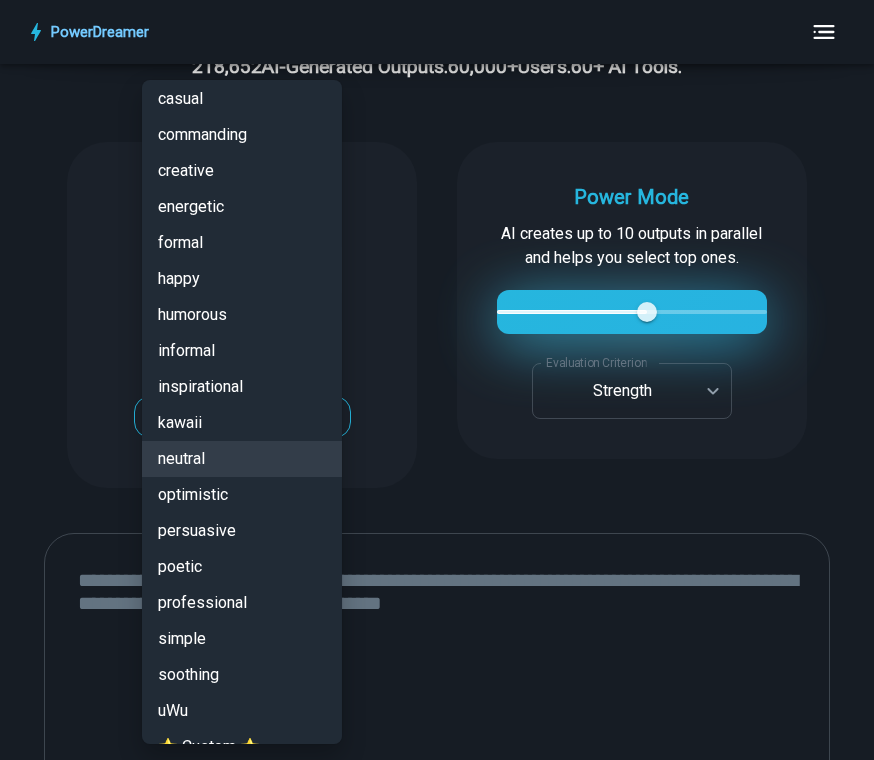 scroll, scrollTop: 41, scrollLeft: 0, axis: vertical 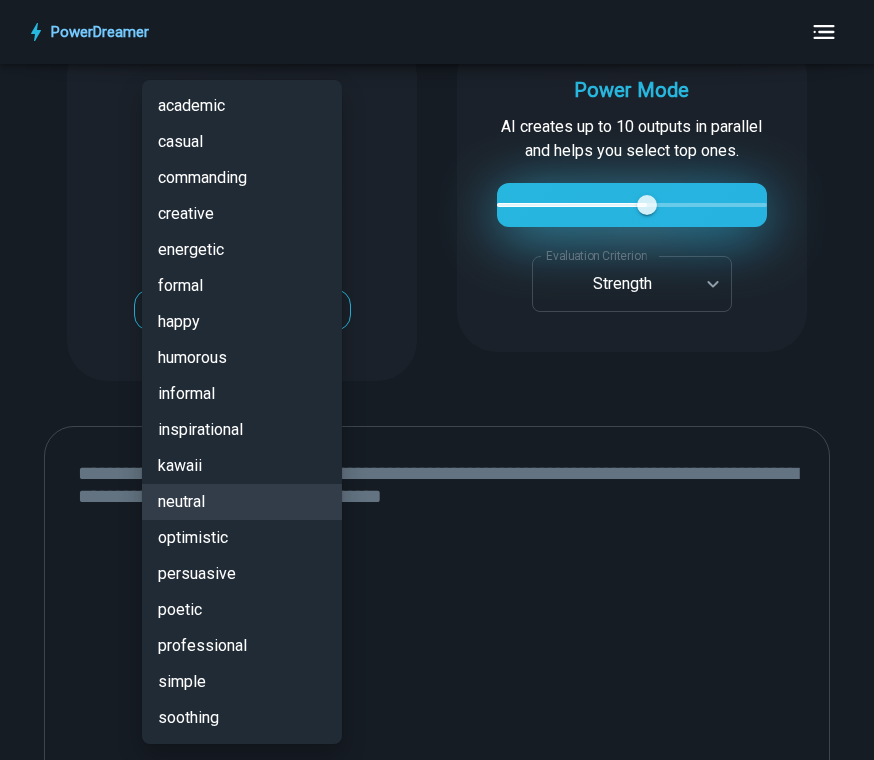 click on "happy" at bounding box center [242, 322] 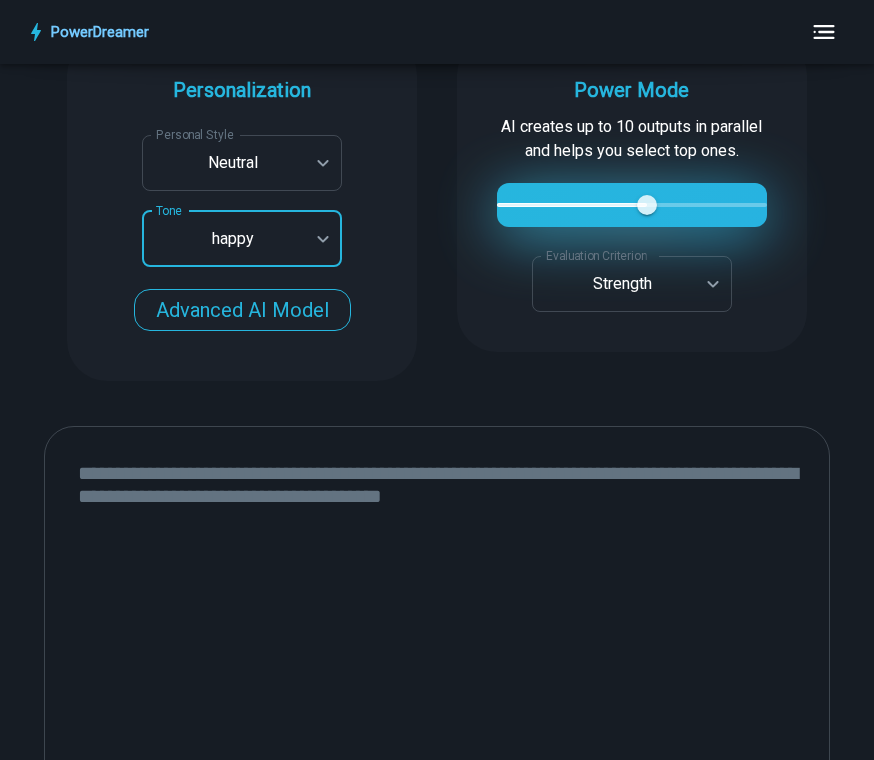 click on "Advanced AI Model" at bounding box center [242, 310] 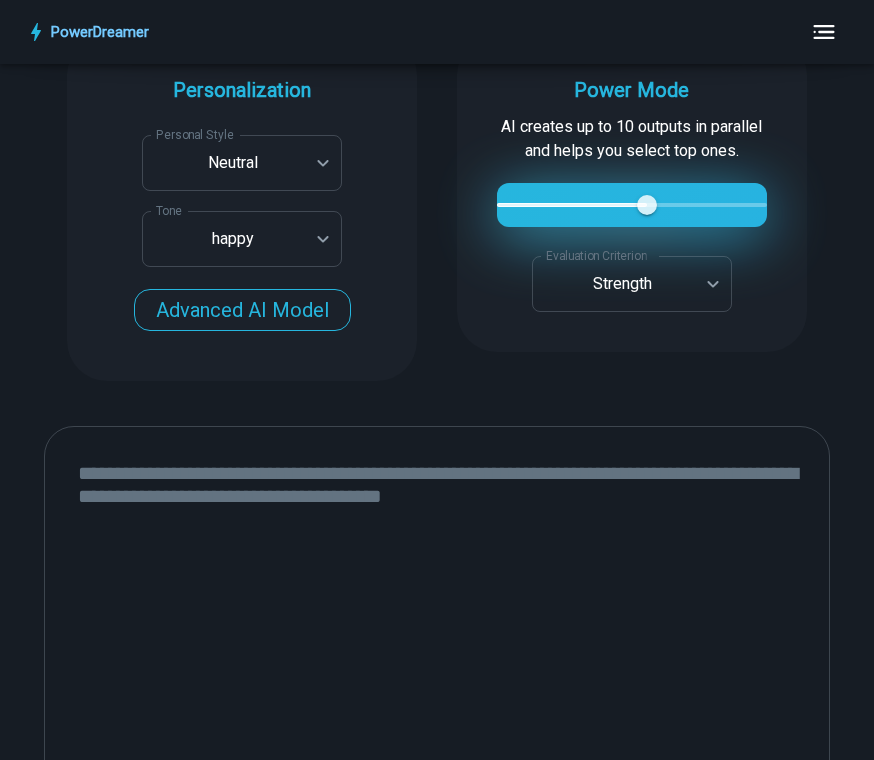 click on "Advanced AI Model" at bounding box center [242, 310] 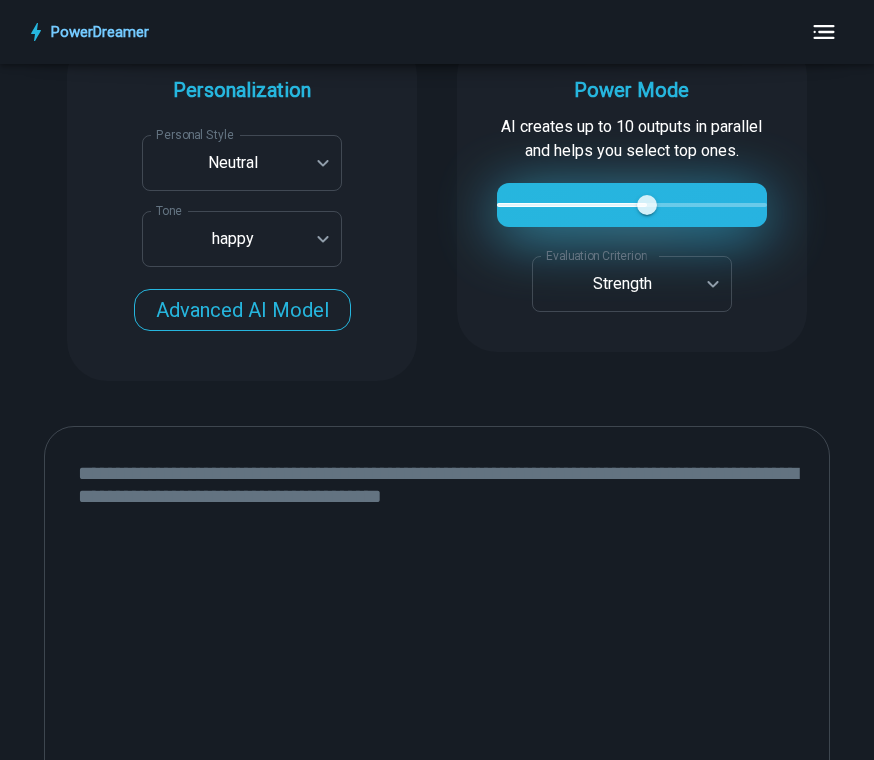 click on "Advanced AI Model" at bounding box center (242, 310) 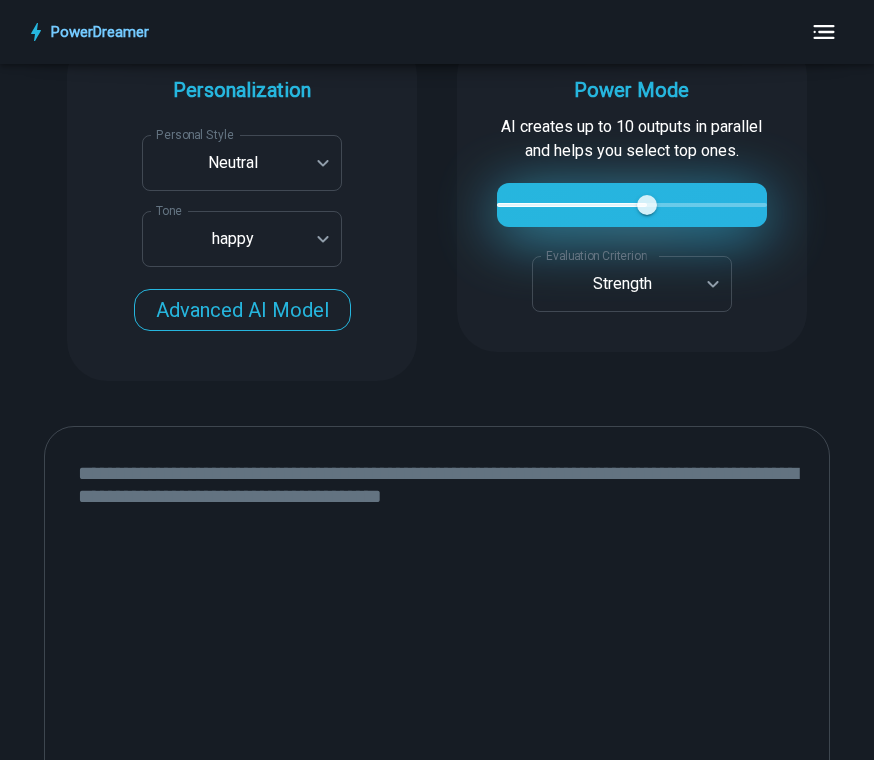 click on "Advanced AI Model" at bounding box center [242, 310] 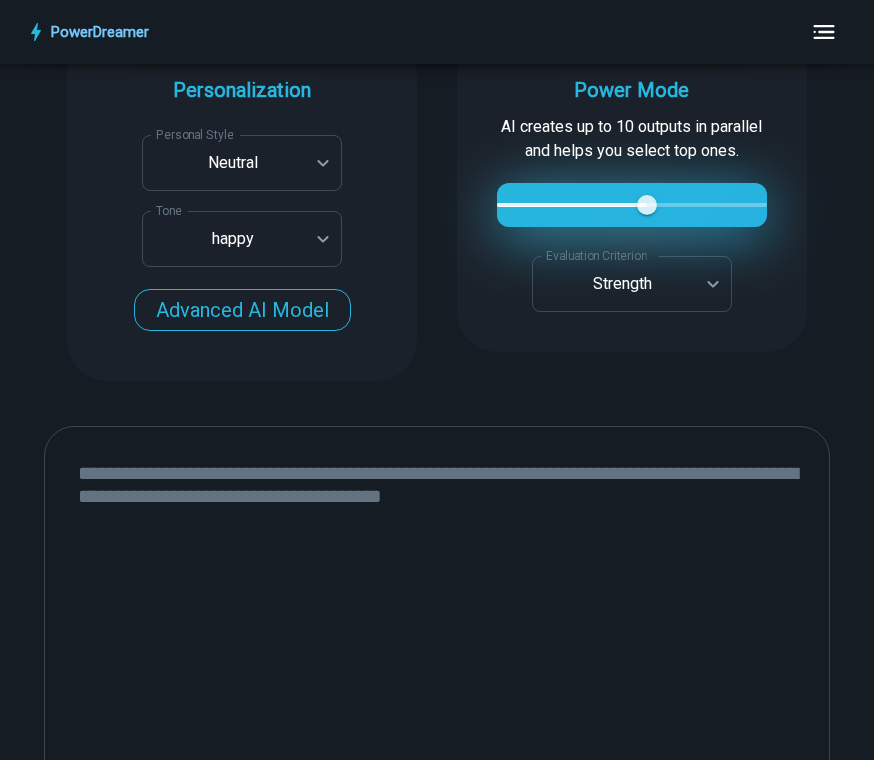 click on "Advanced AI Model" at bounding box center [242, 310] 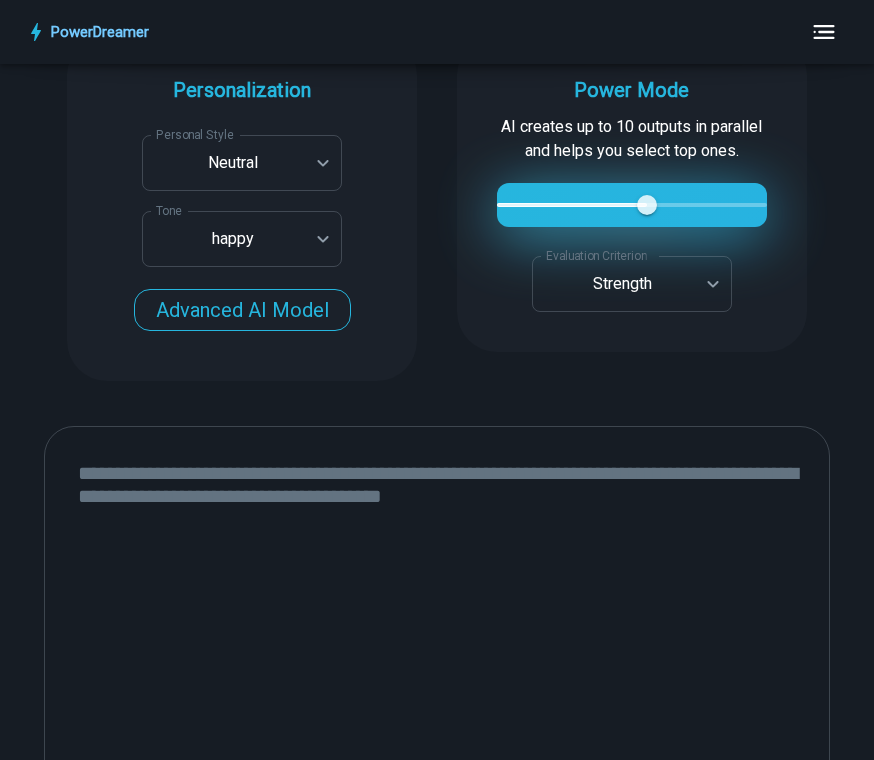 click on "Advanced AI Model" at bounding box center (242, 310) 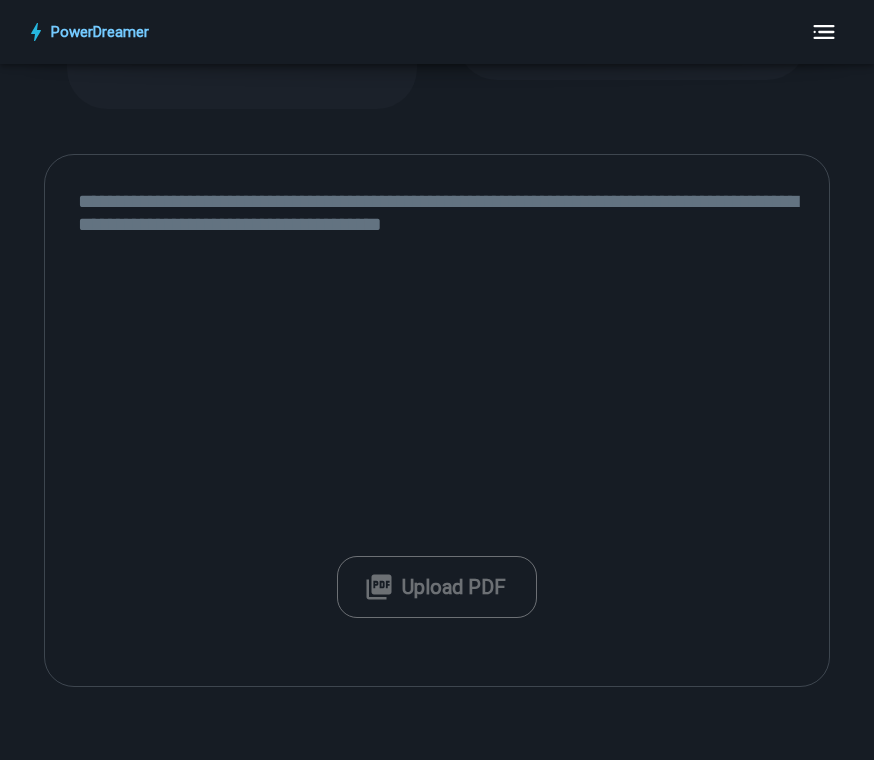 scroll, scrollTop: 967, scrollLeft: 0, axis: vertical 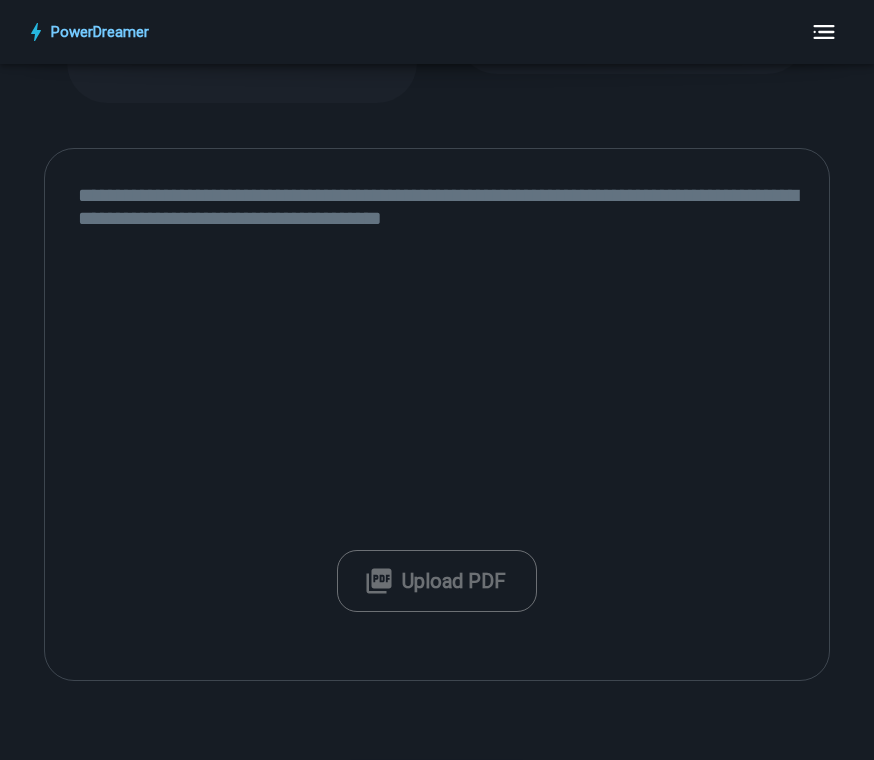 click at bounding box center [437, 414] 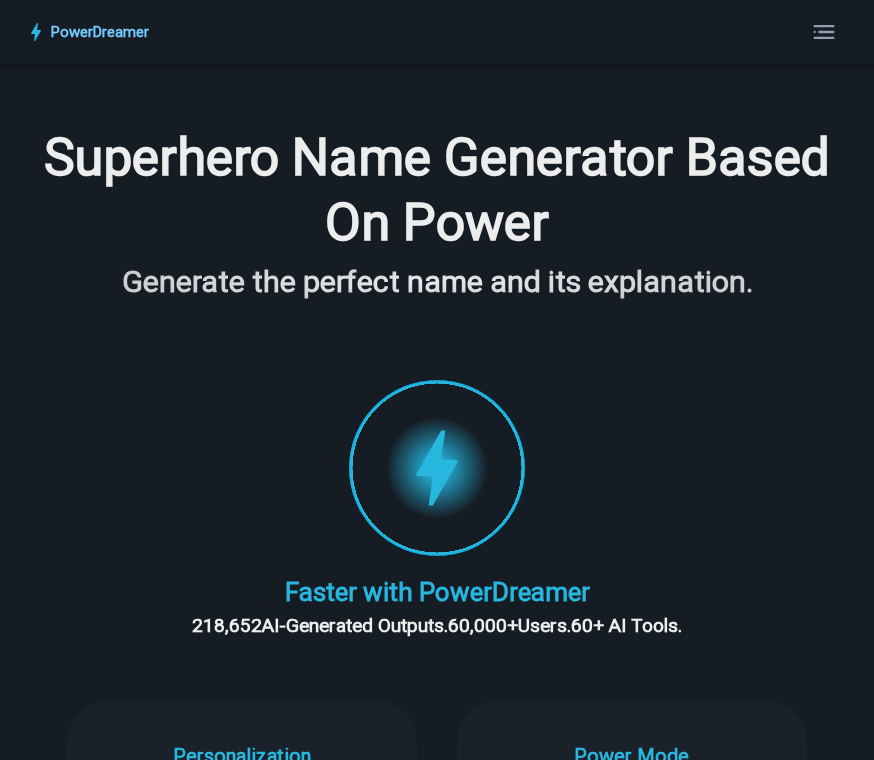 scroll, scrollTop: 0, scrollLeft: 0, axis: both 